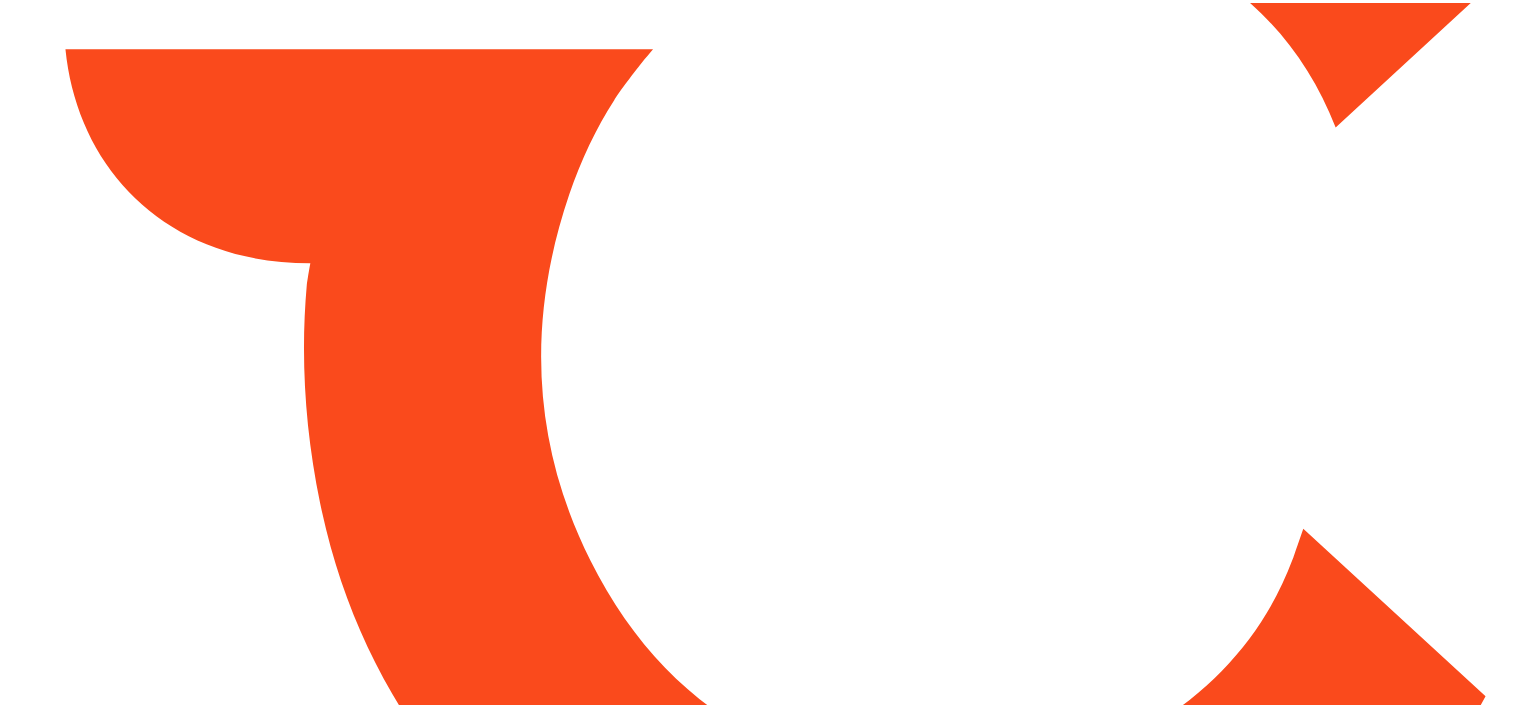 scroll, scrollTop: 0, scrollLeft: 0, axis: both 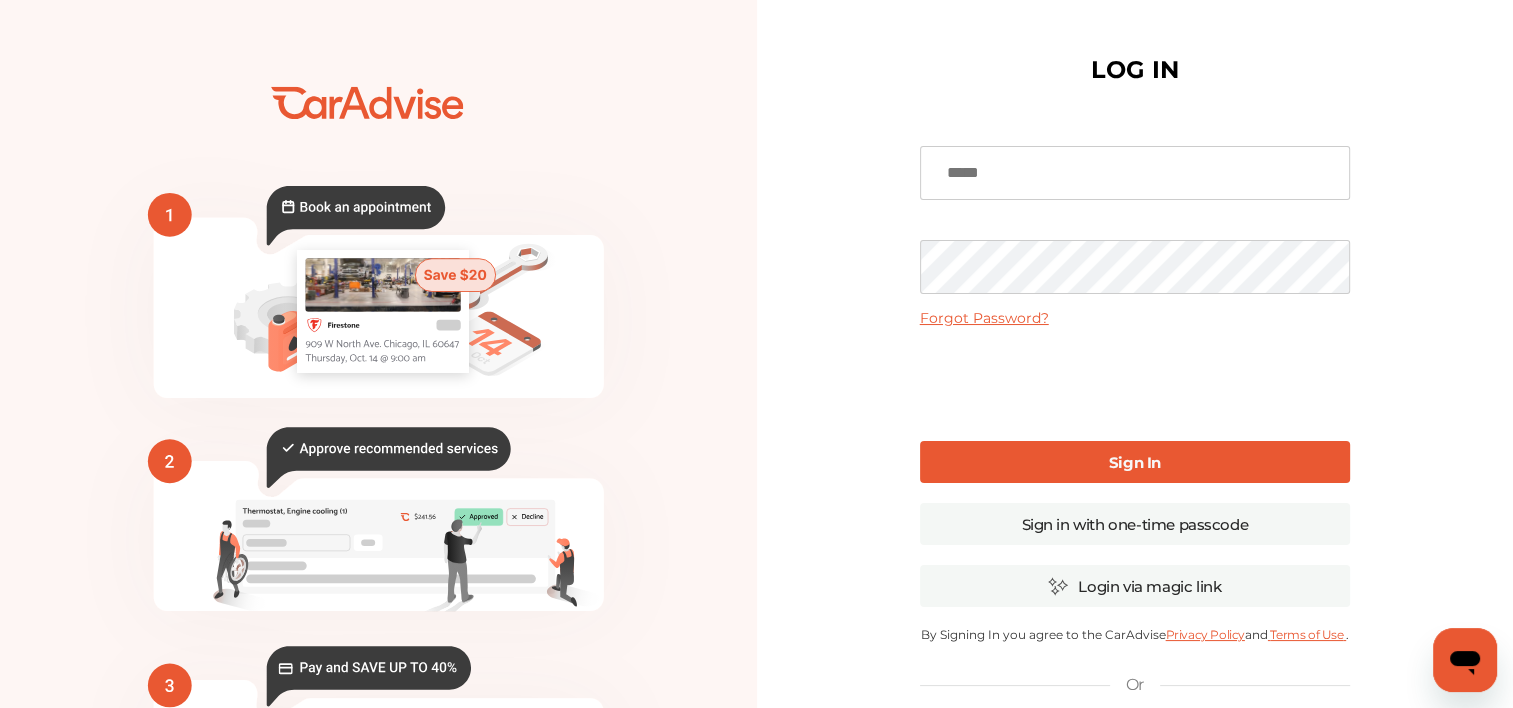 type on "**********" 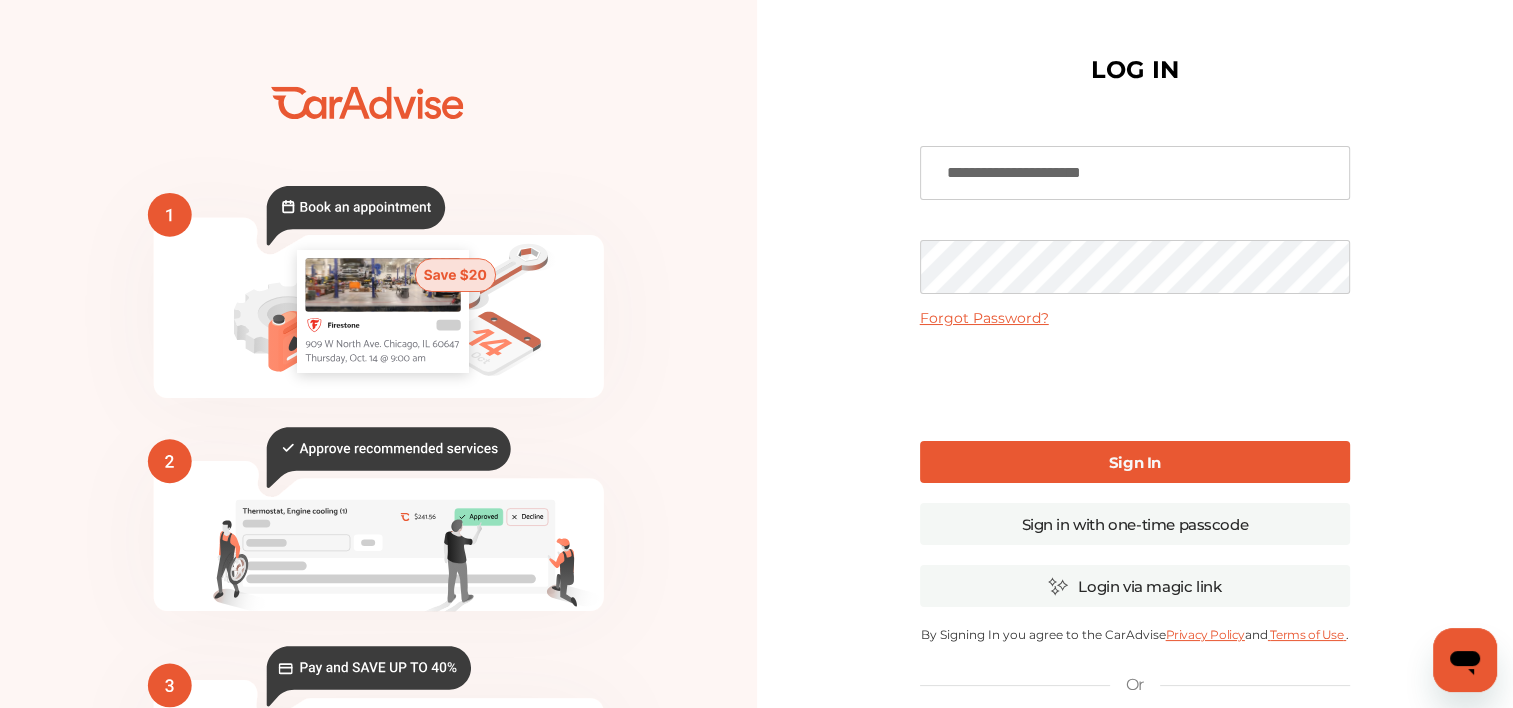 click on "**********" at bounding box center [1135, 487] 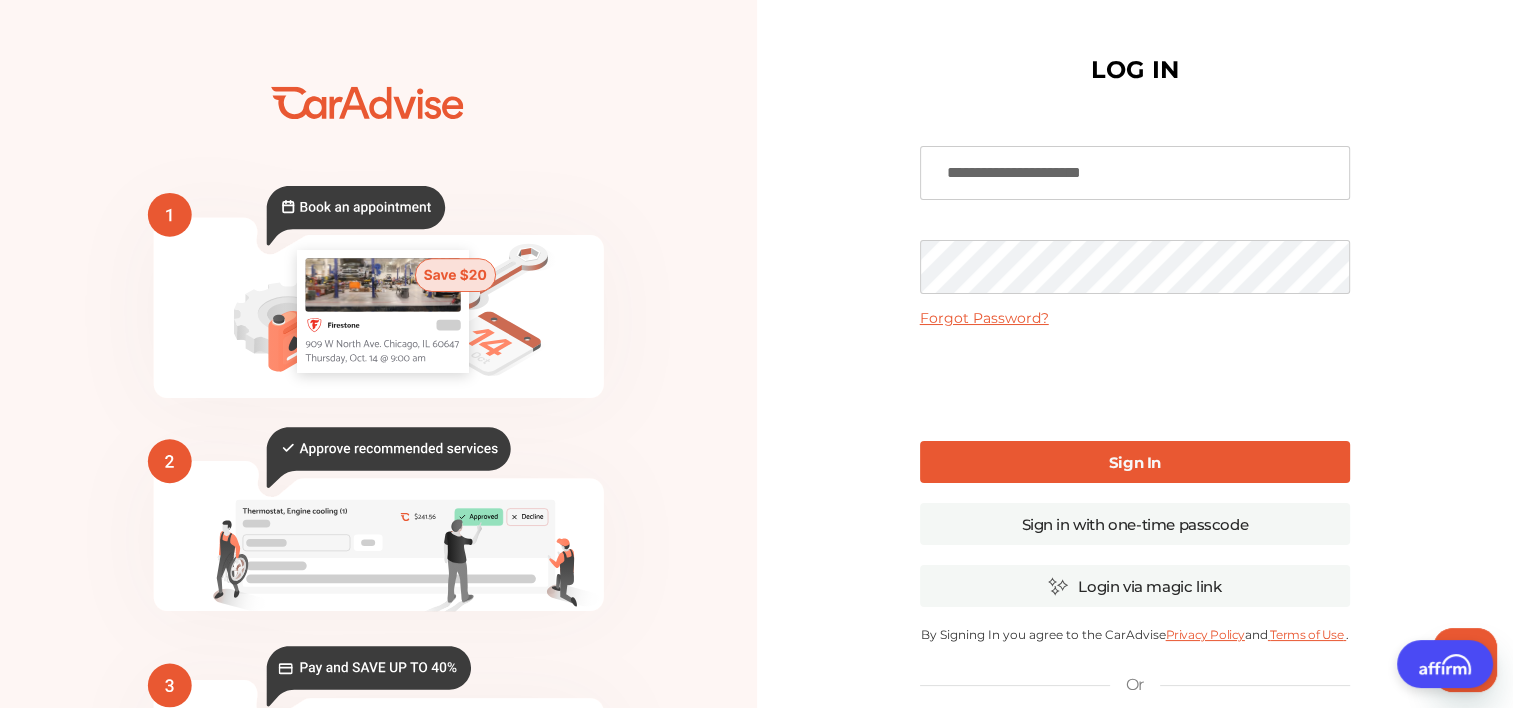 click on "Sign In" at bounding box center (1135, 462) 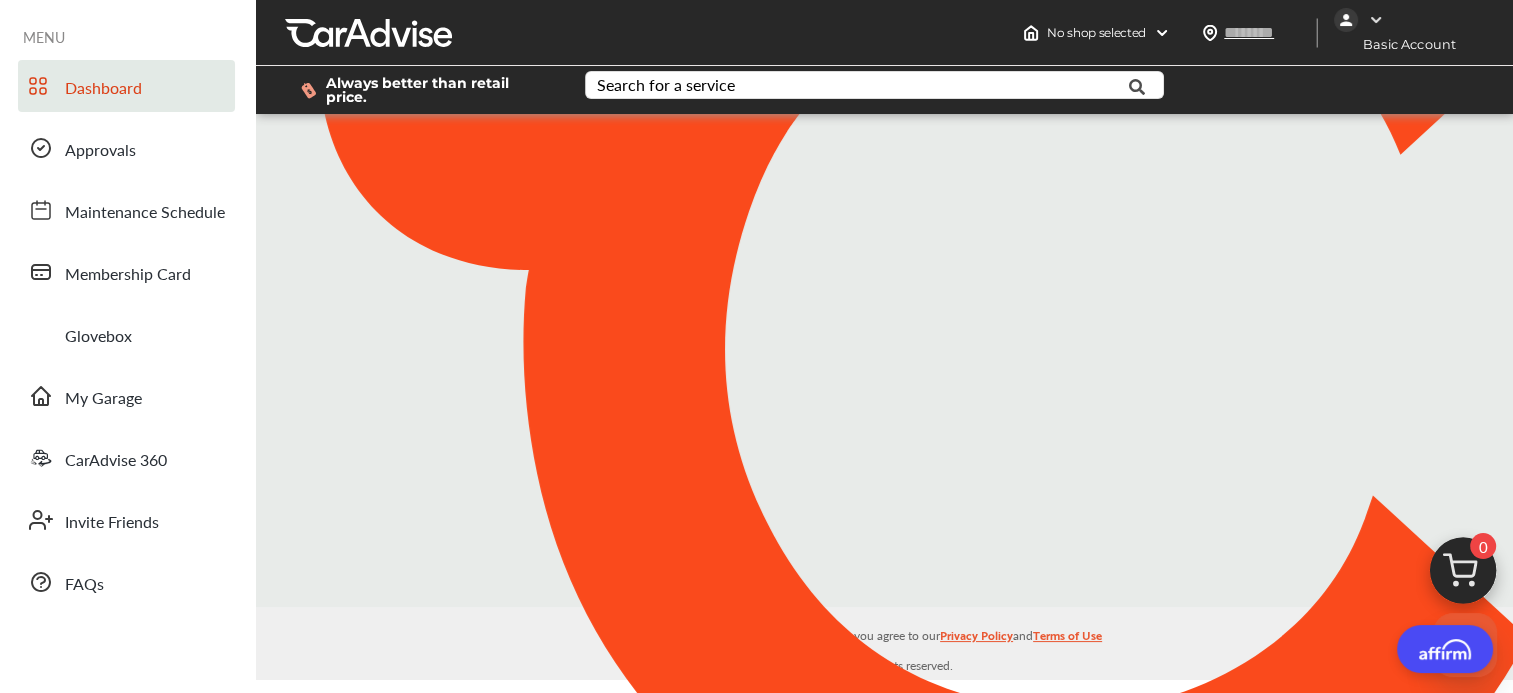 type on "*****" 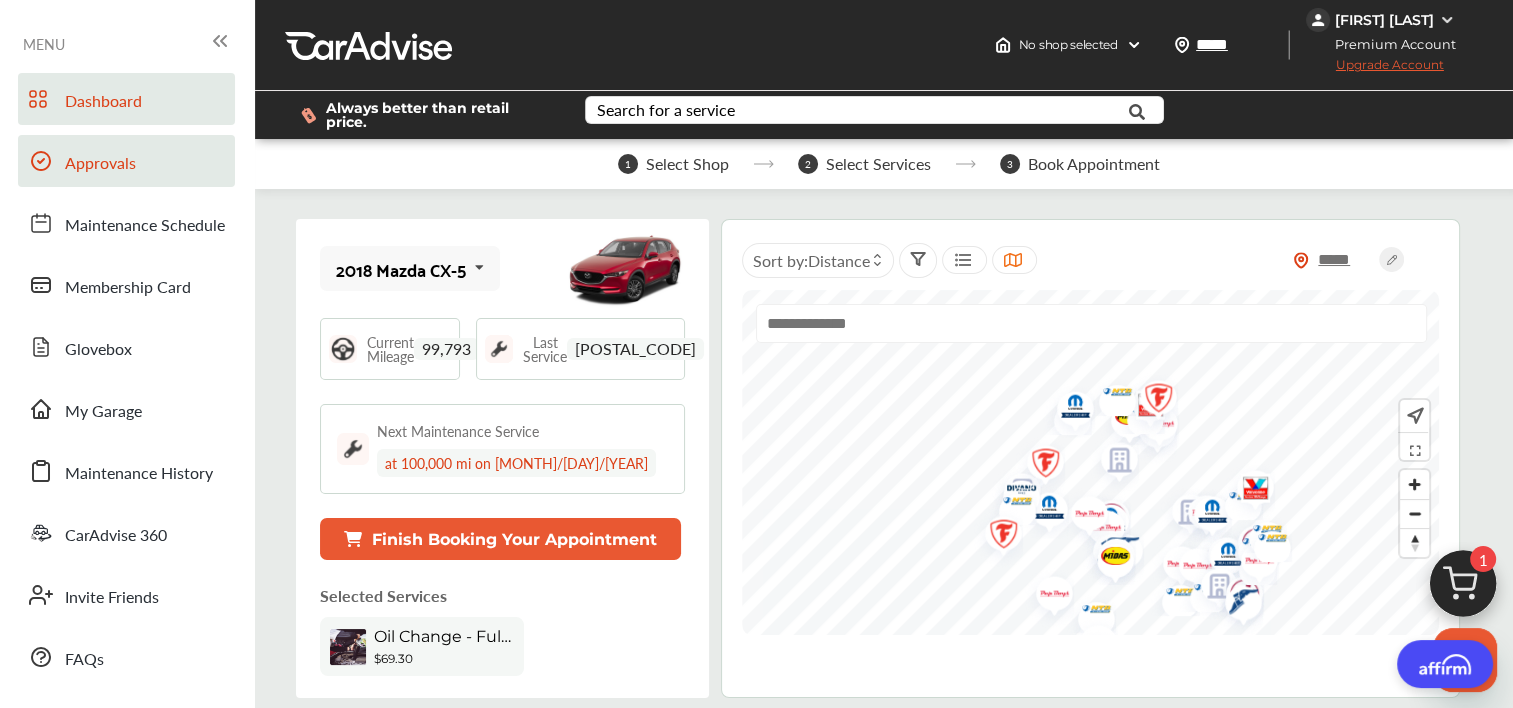 click on "Approvals" at bounding box center [126, 161] 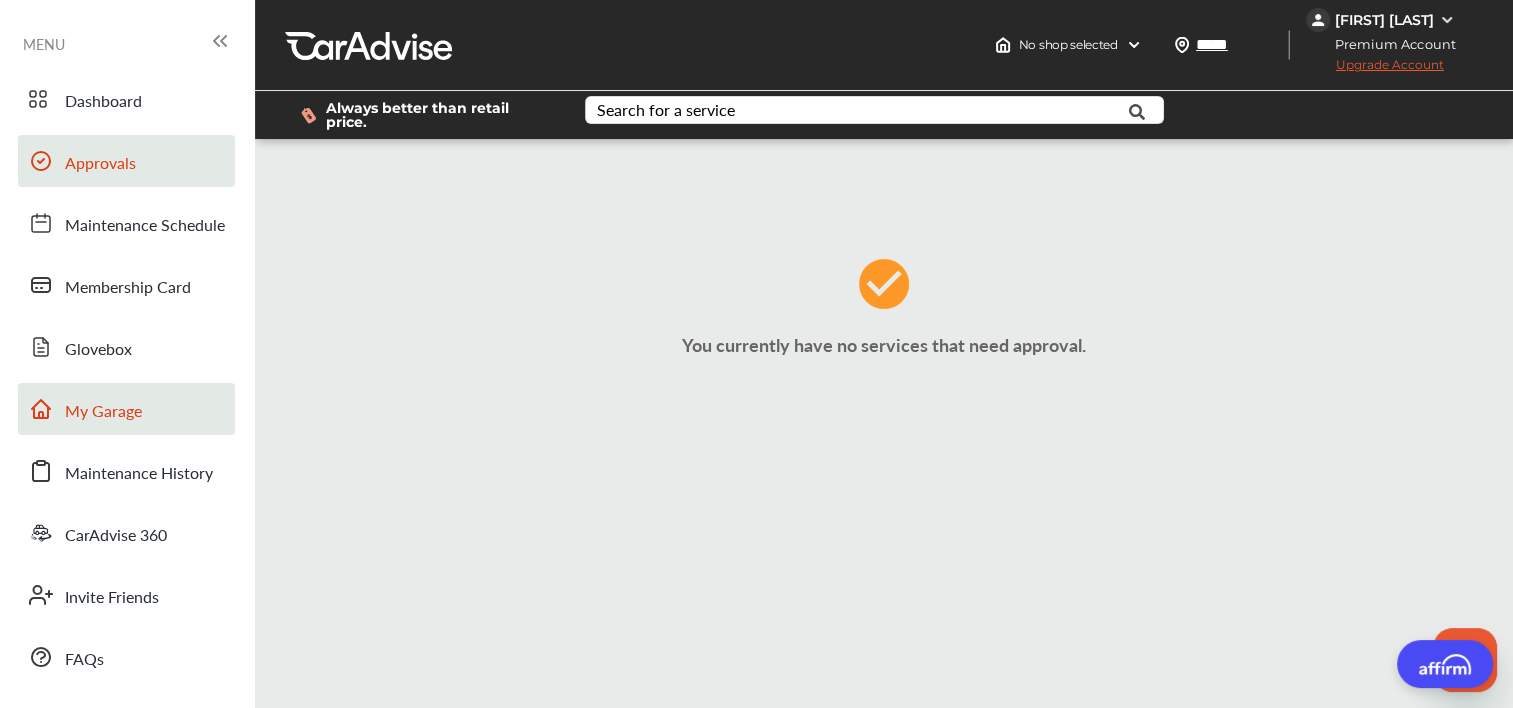 scroll, scrollTop: 2, scrollLeft: 0, axis: vertical 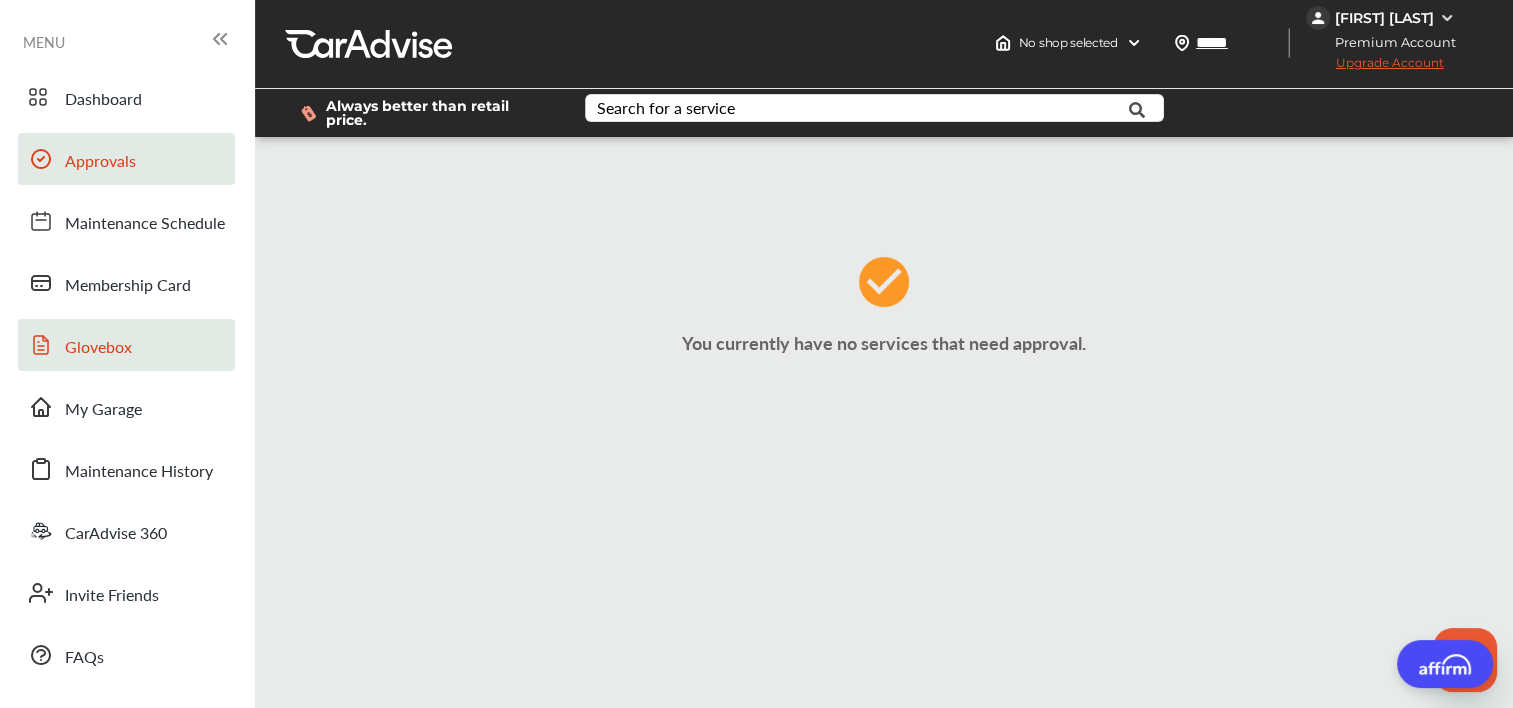 click on "Glovebox" at bounding box center (126, 345) 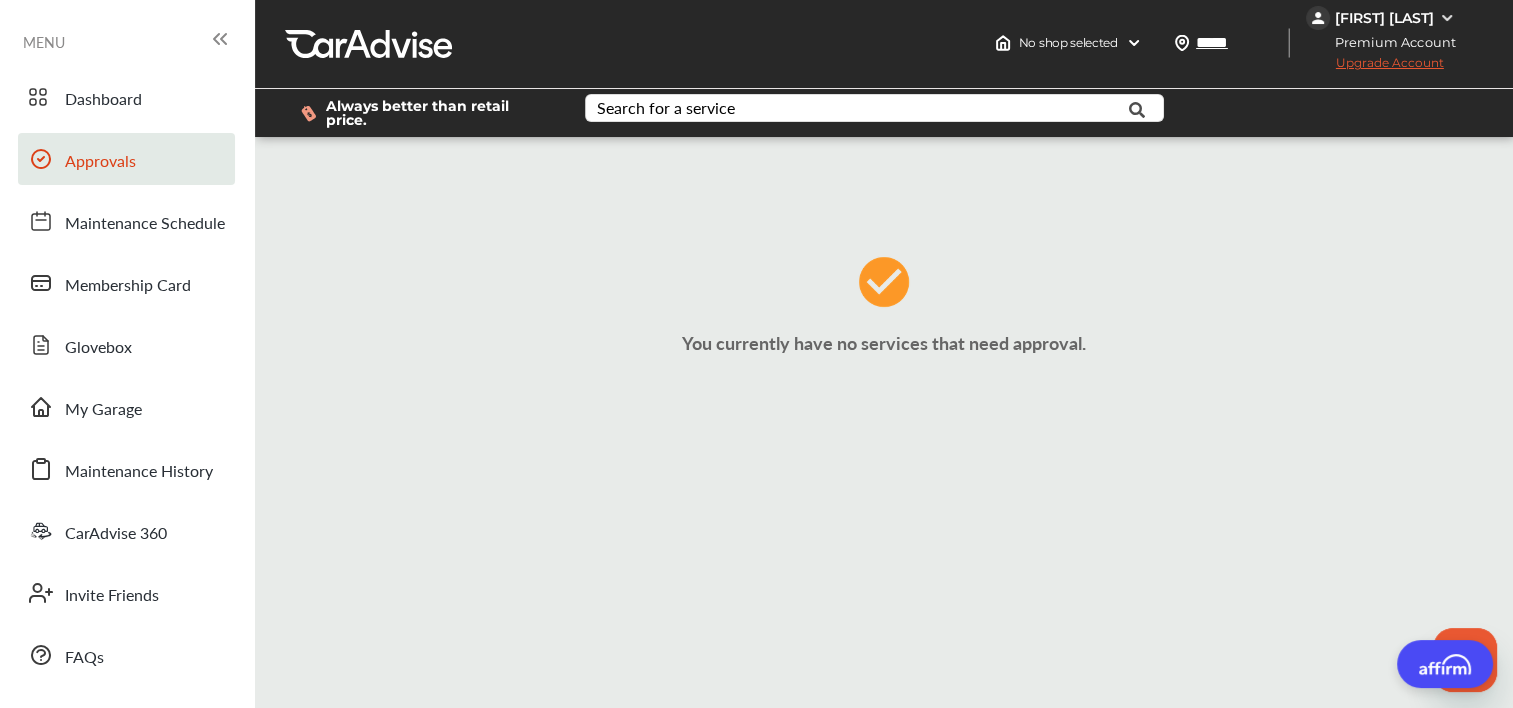 scroll, scrollTop: 0, scrollLeft: 0, axis: both 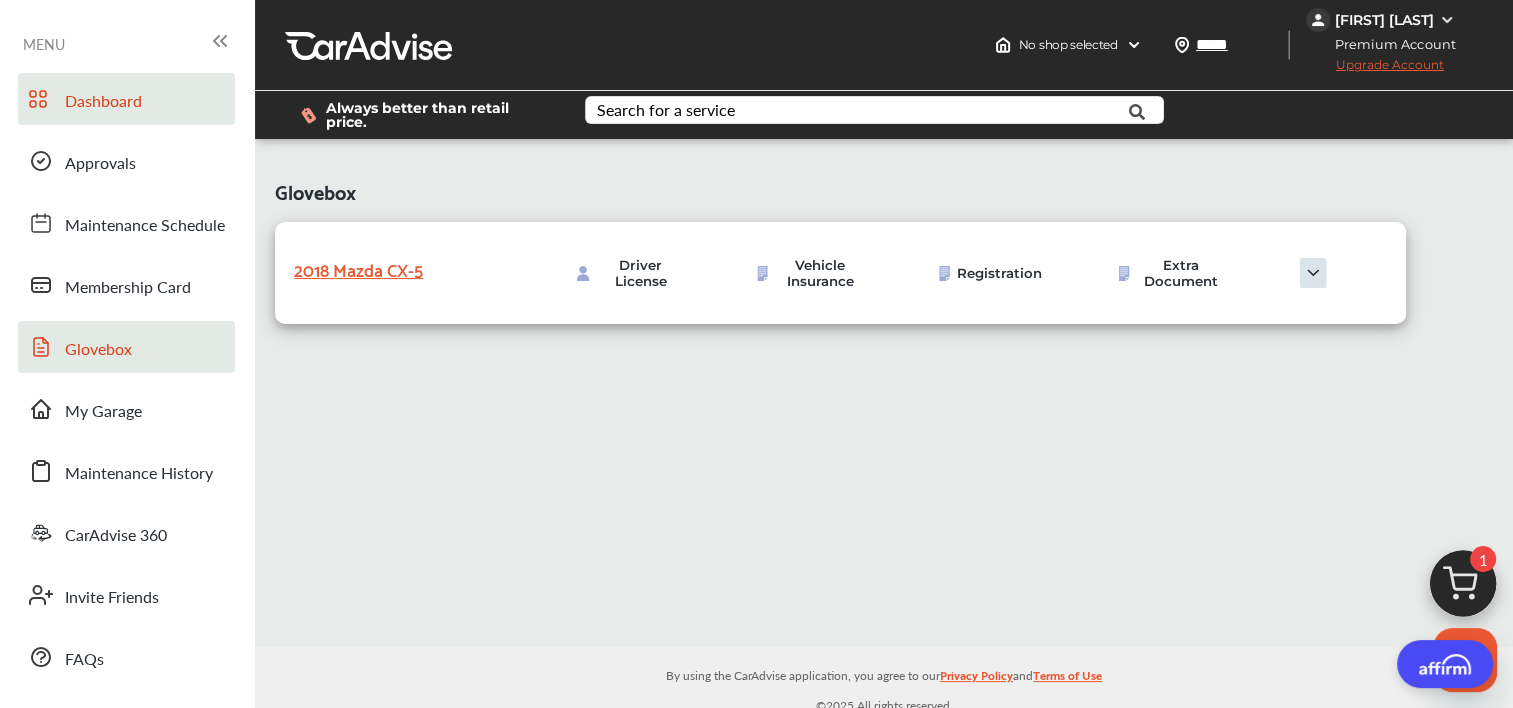 click on "Dashboard" at bounding box center [103, 102] 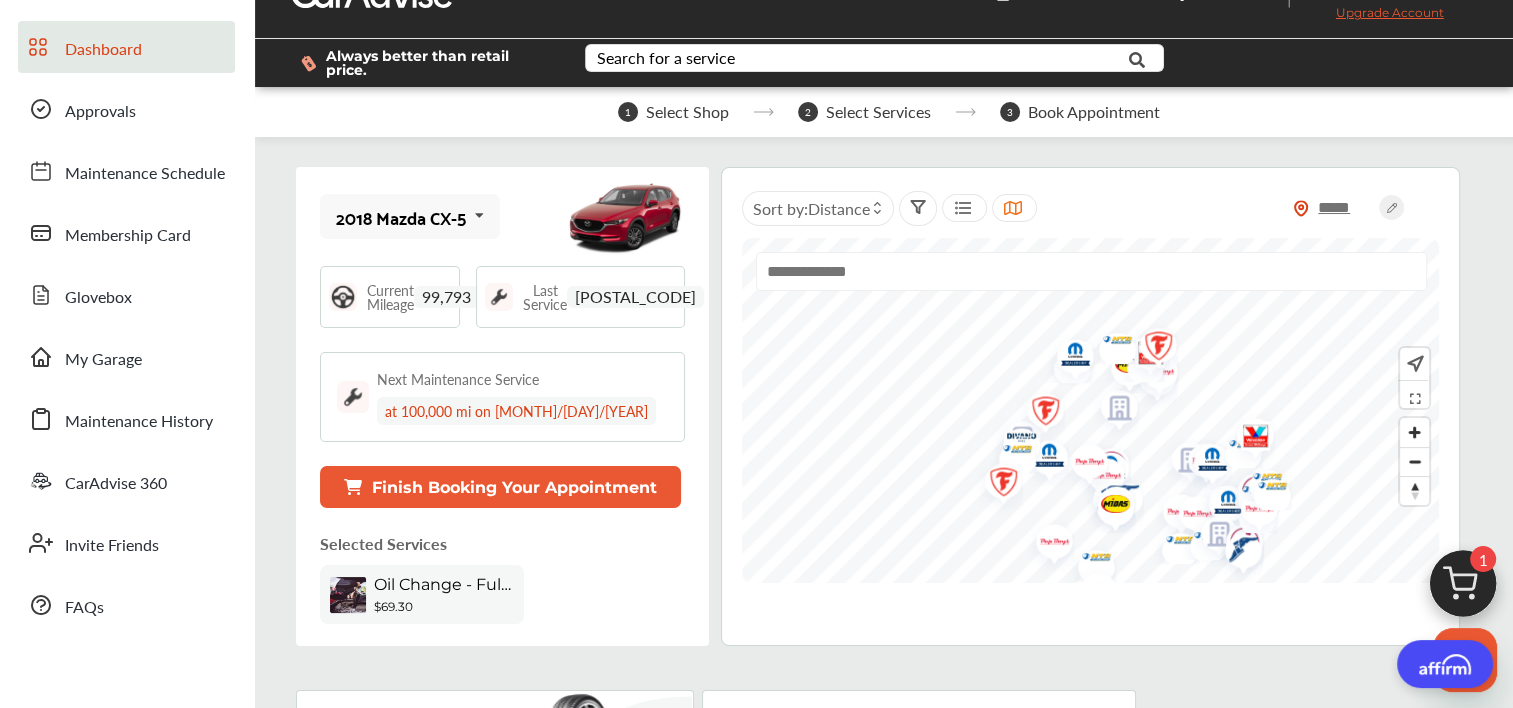 scroll, scrollTop: 0, scrollLeft: 0, axis: both 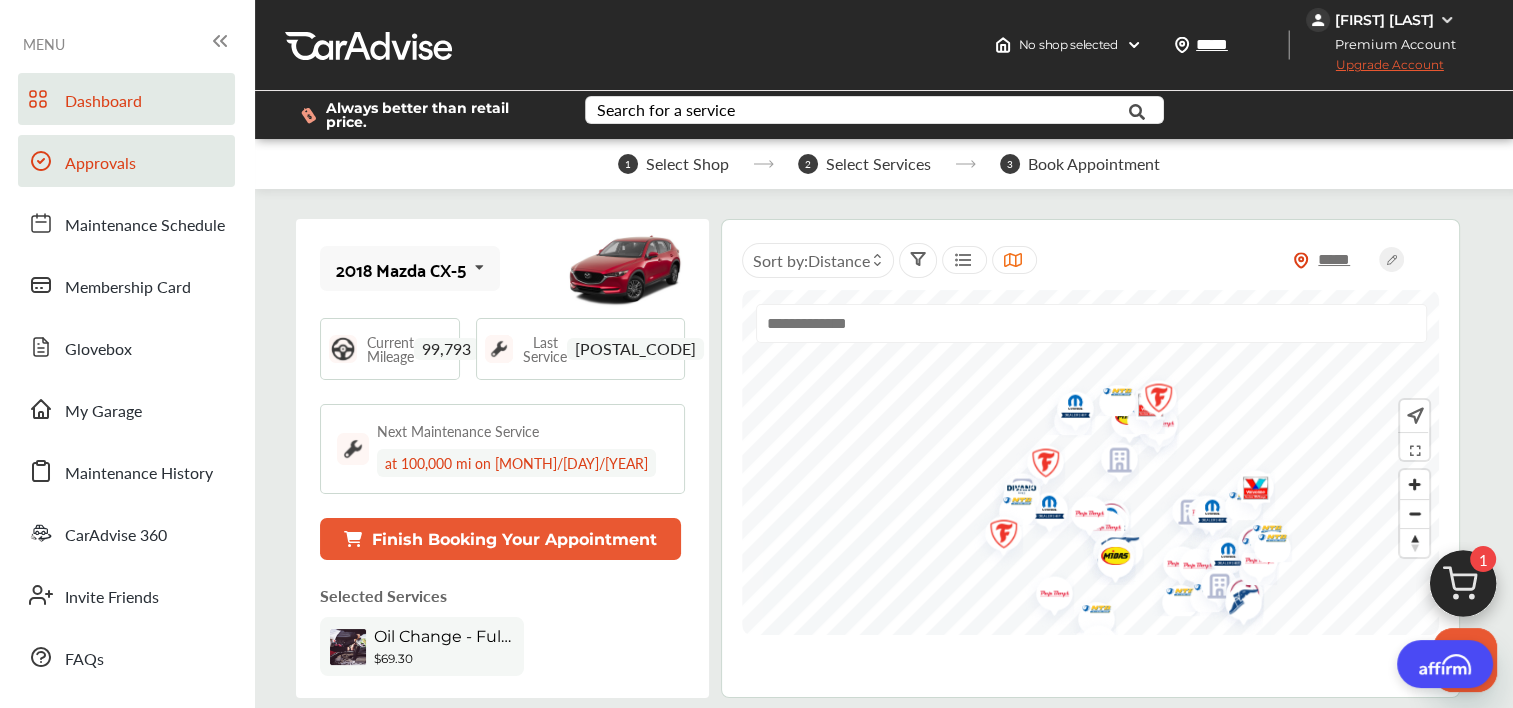 click on "Approvals" at bounding box center (126, 161) 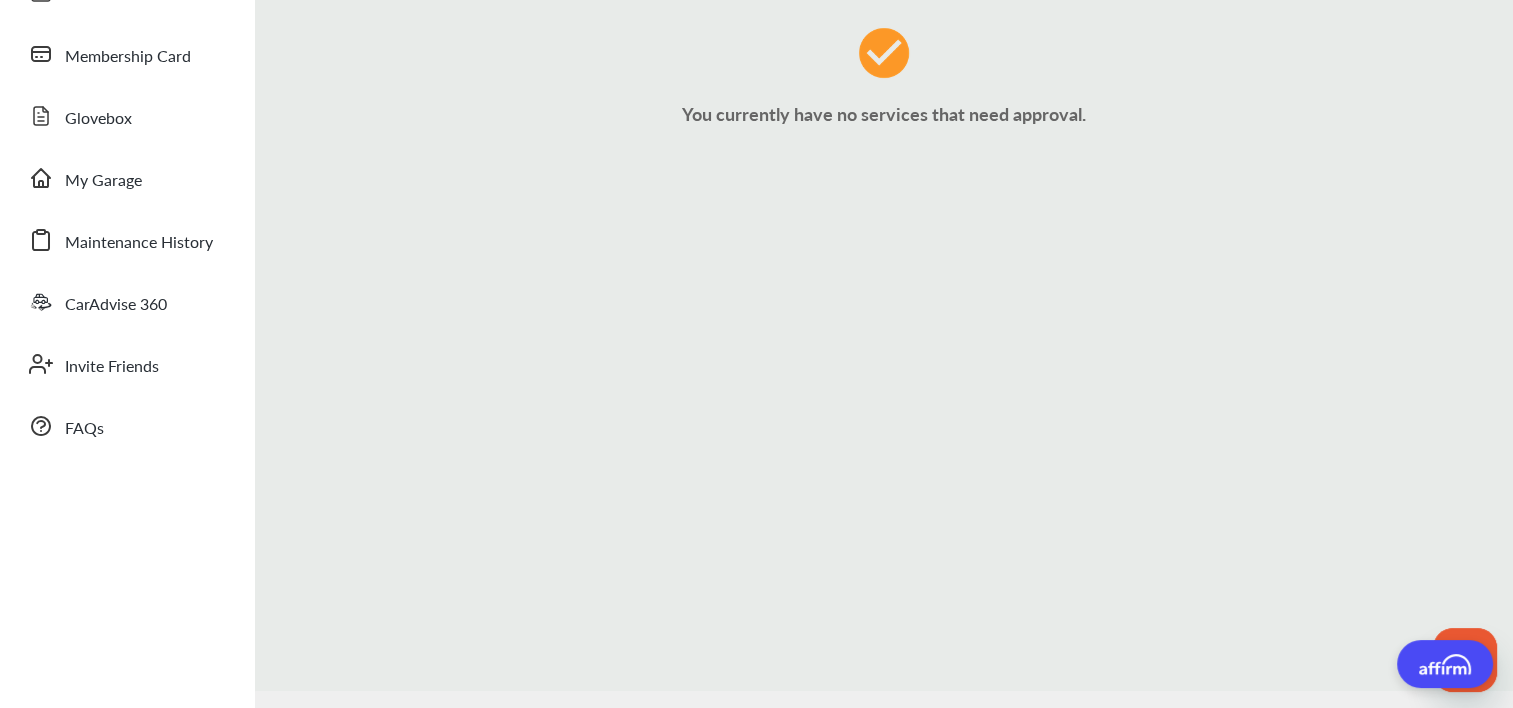 scroll, scrollTop: 200, scrollLeft: 0, axis: vertical 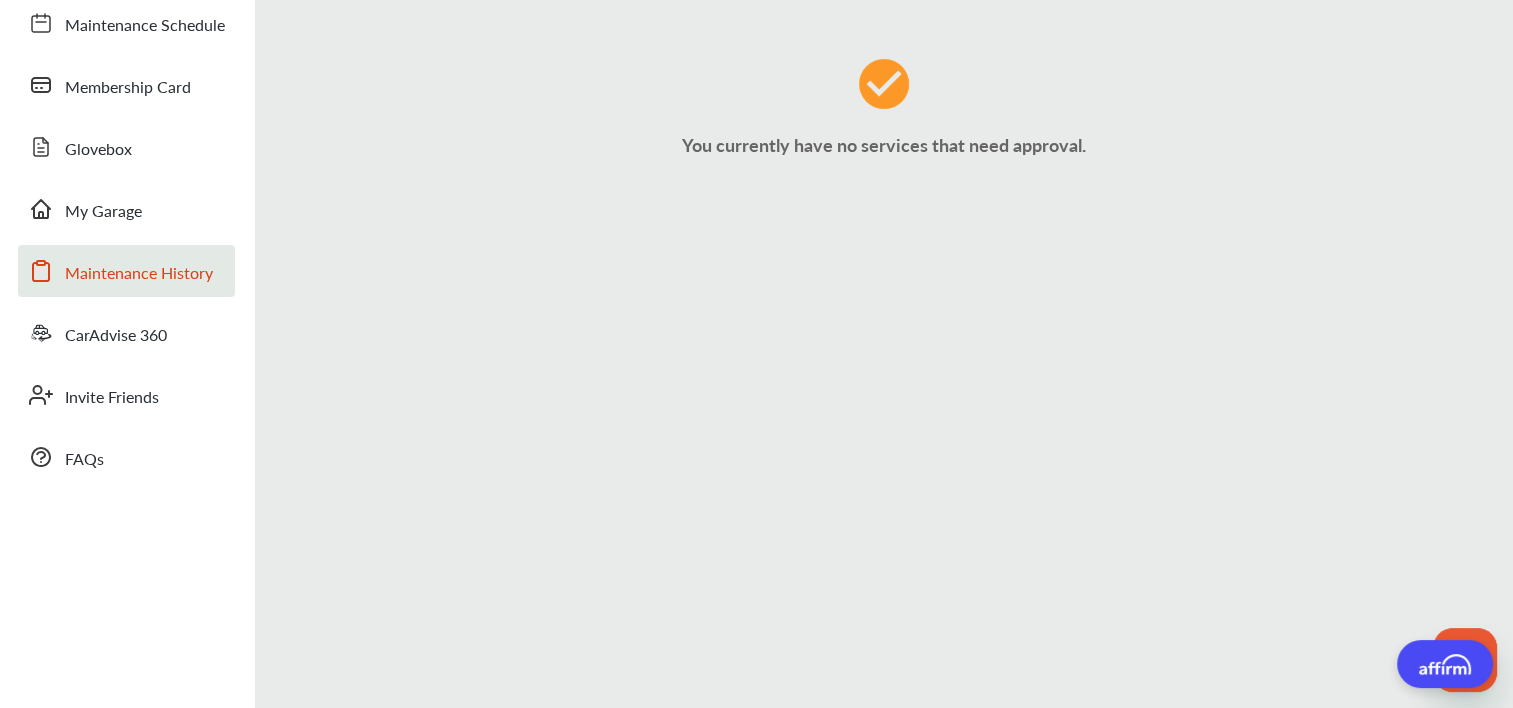 click on "Maintenance History" at bounding box center [139, 274] 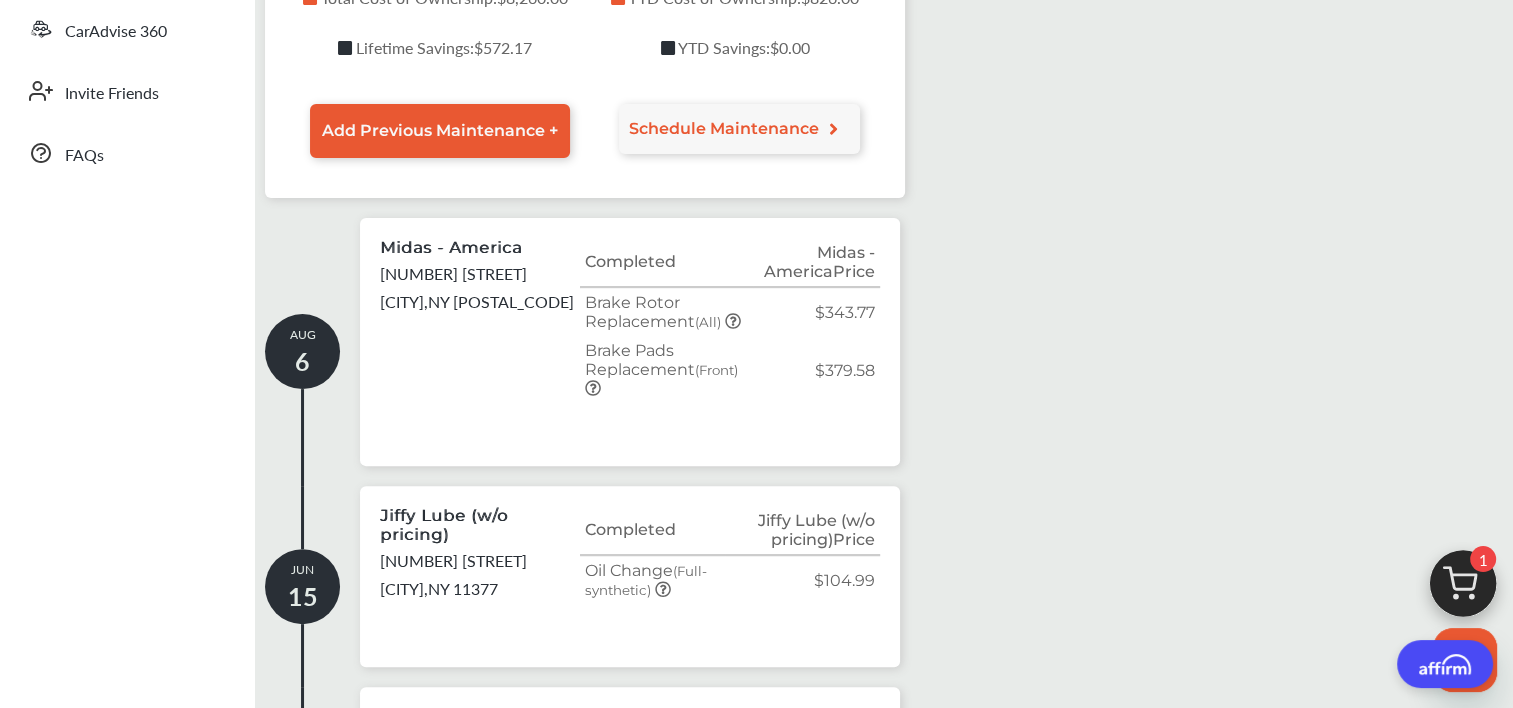 scroll, scrollTop: 503, scrollLeft: 0, axis: vertical 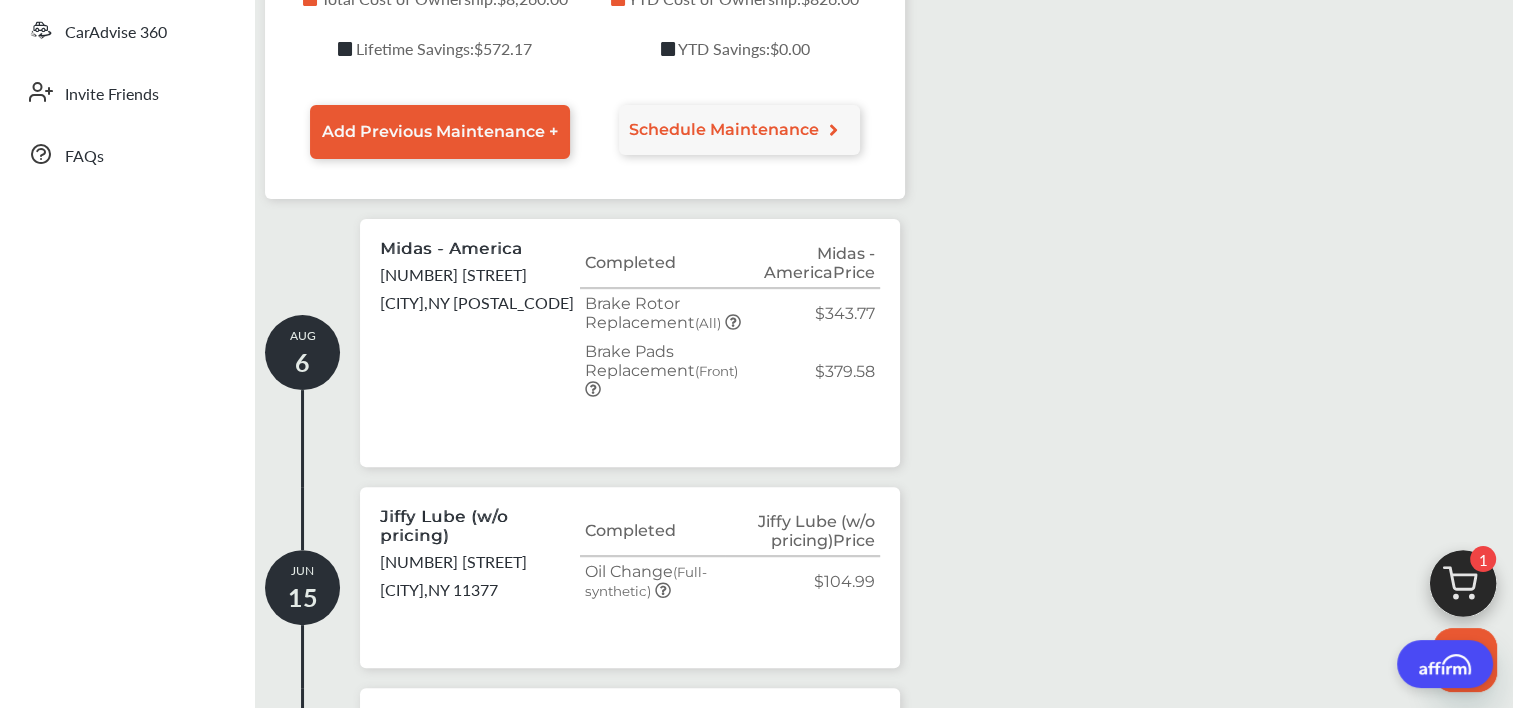 click on "Brake Rotor Replacement  (All)" at bounding box center [655, 313] 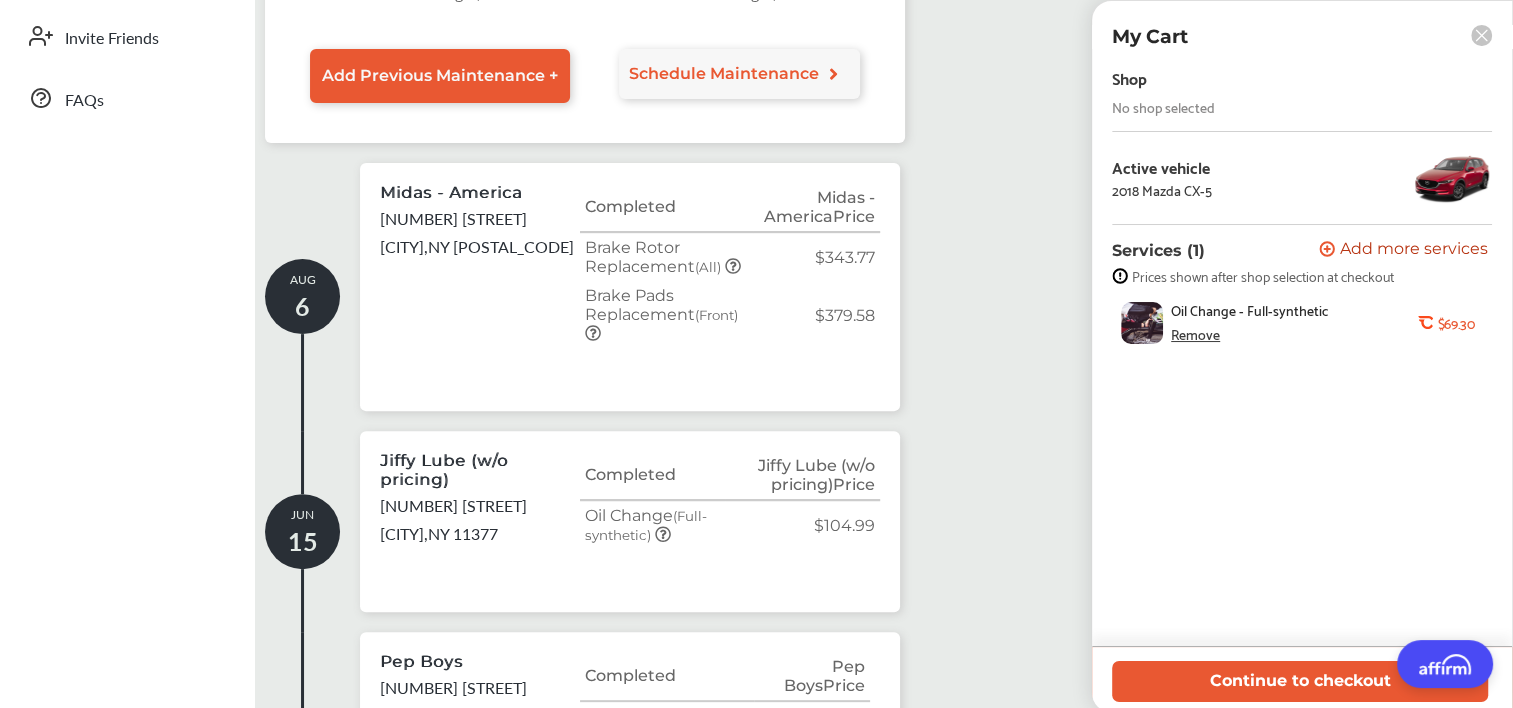scroll, scrollTop: 564, scrollLeft: 0, axis: vertical 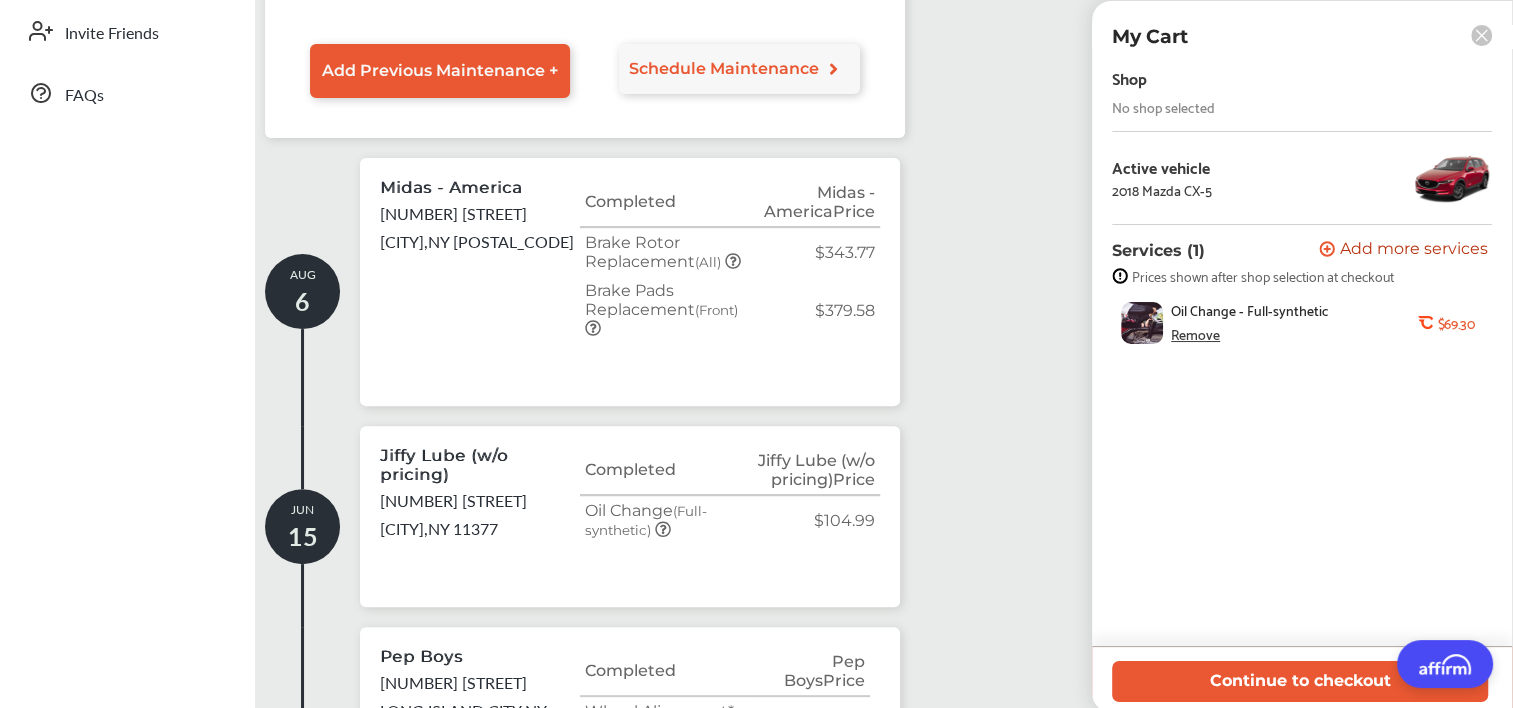 click 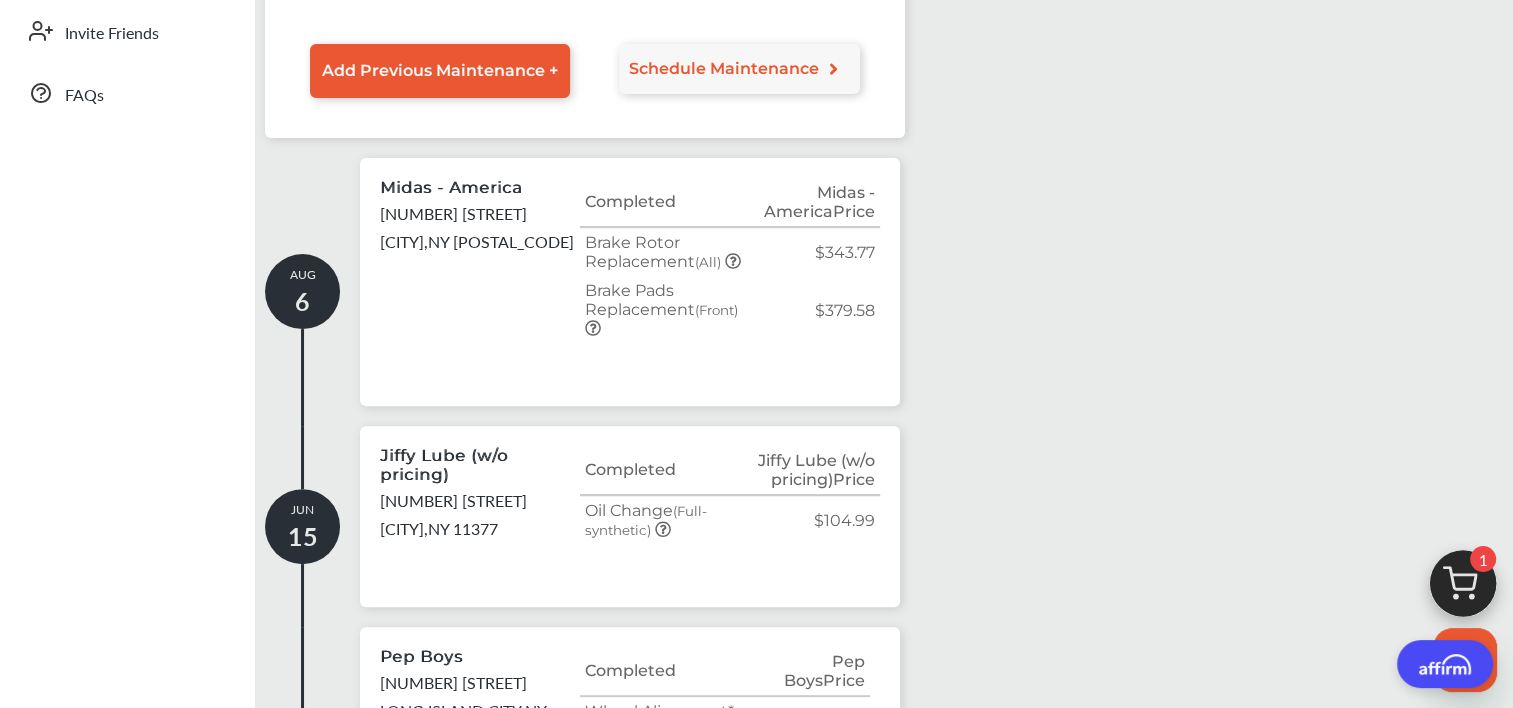 click on "1" at bounding box center [1483, 559] 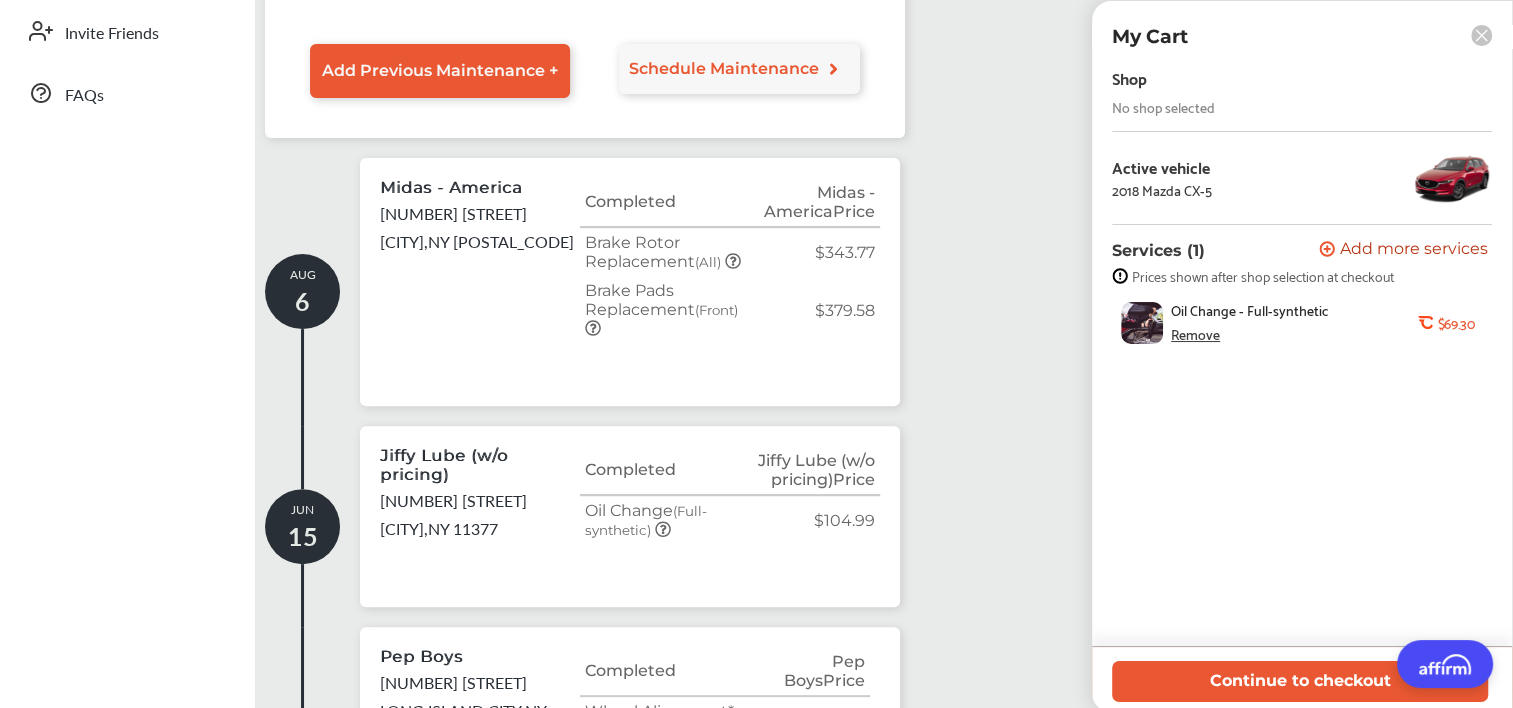 click on "[PRICE]" at bounding box center (1297, 323) 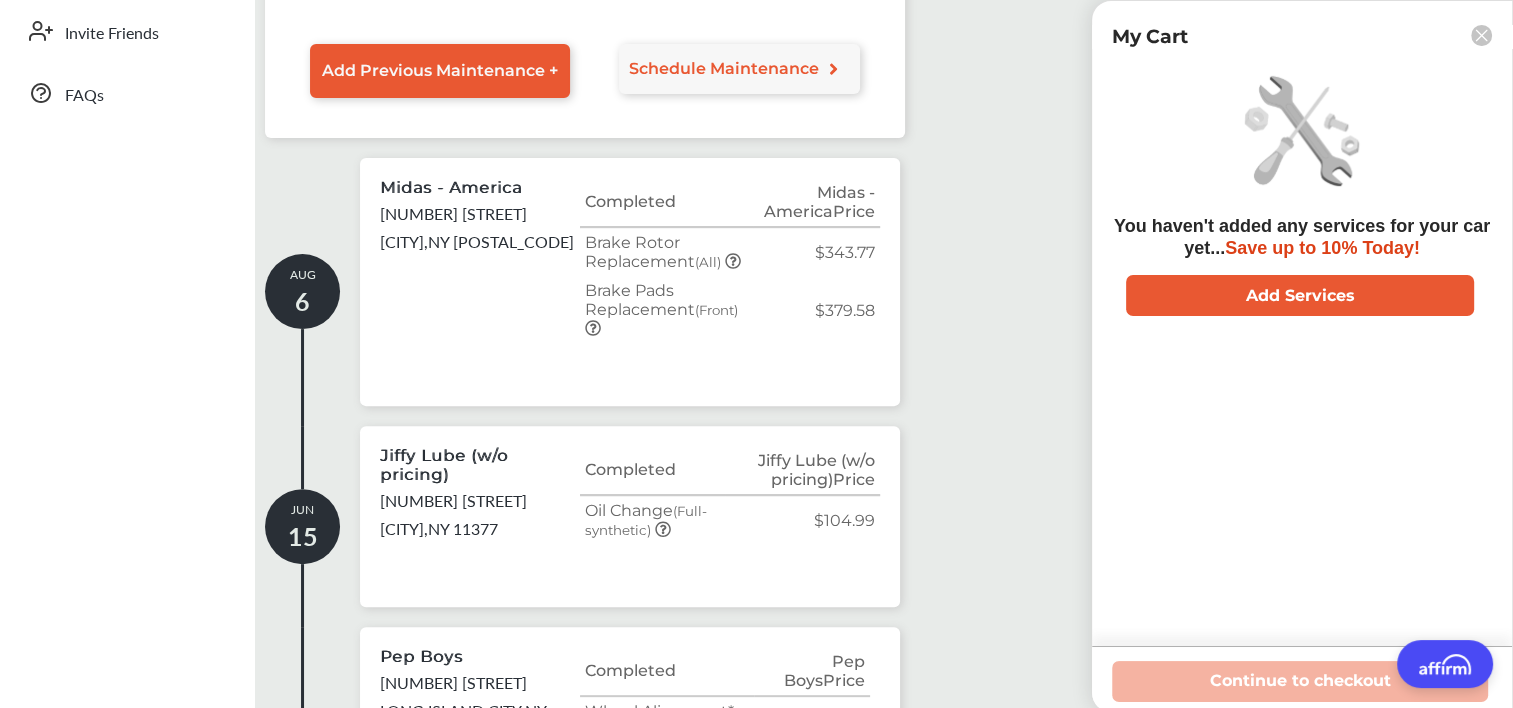 click on "AUG 6 Midas - America 60-34 [STREET], [CITY], [STATE] [ZIP] Completed Midas - America Price Brake Rotor Replacement (All) $343.77 Brake Pads Replacement (Front) $379.58 JUN 15 Jiffy Lube (w/o pricing) 5101 [STREET], [CITY], [STATE] [ZIP] Completed Jiffy Lube (w/o pricing) Price Oil Change (Full-synthetic) $104.99 SEP 2 Pep Boys 38-19 21ST [STREET] [CITY], [STATE] [ZIP] Completed Pep Boys Price Wheel Alignment * $95.69 Courtesy Check Discount Price at Shop Required Special Order Part $1,269.96 Tie Rod Replacement $432.87 Saved For Later Pep Boys Price Suspension Control Arm Replacement $614.92 Front Struts/Shock Towers Discount Price at Shop AUG 30 Pep Boys" at bounding box center (884, 2019) 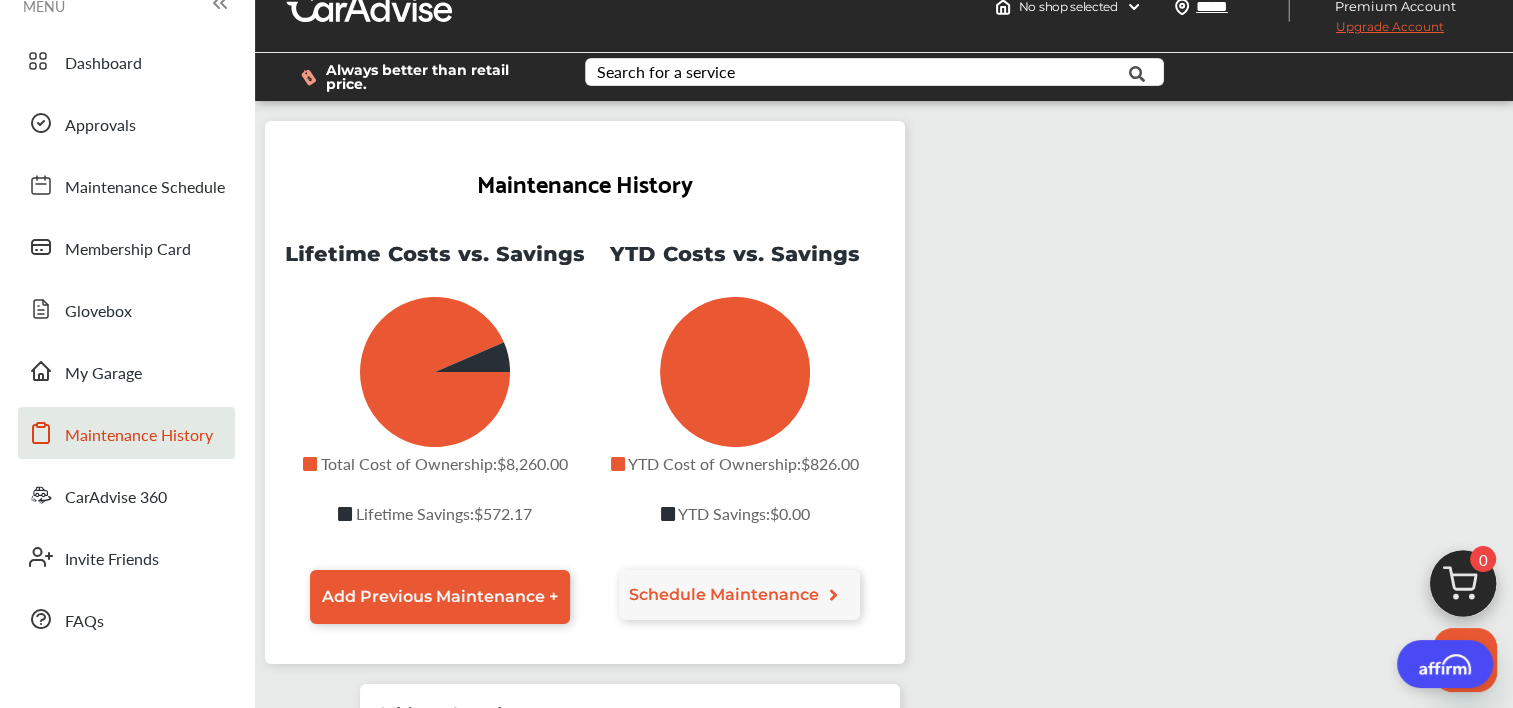 scroll, scrollTop: 0, scrollLeft: 0, axis: both 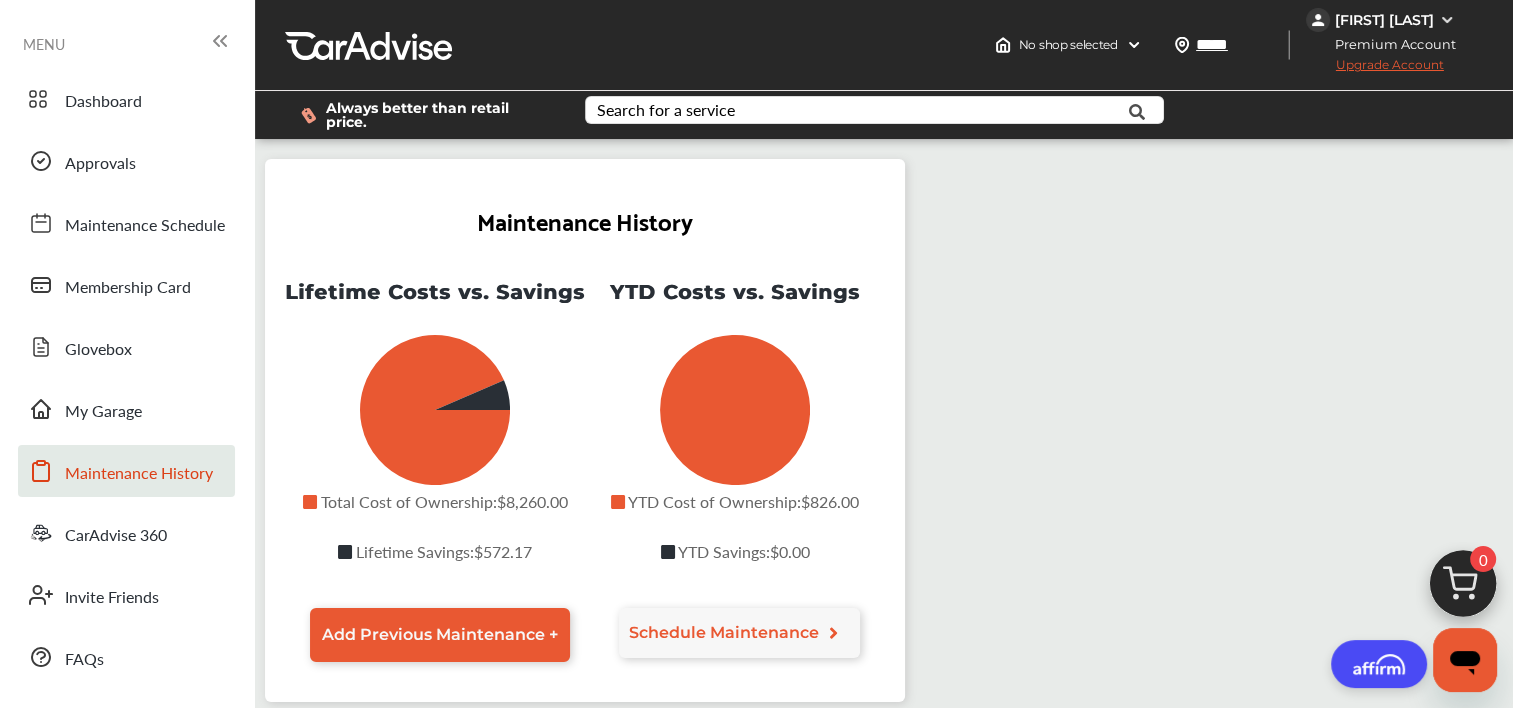 drag, startPoint x: 1468, startPoint y: 679, endPoint x: 1372, endPoint y: 612, distance: 117.06836 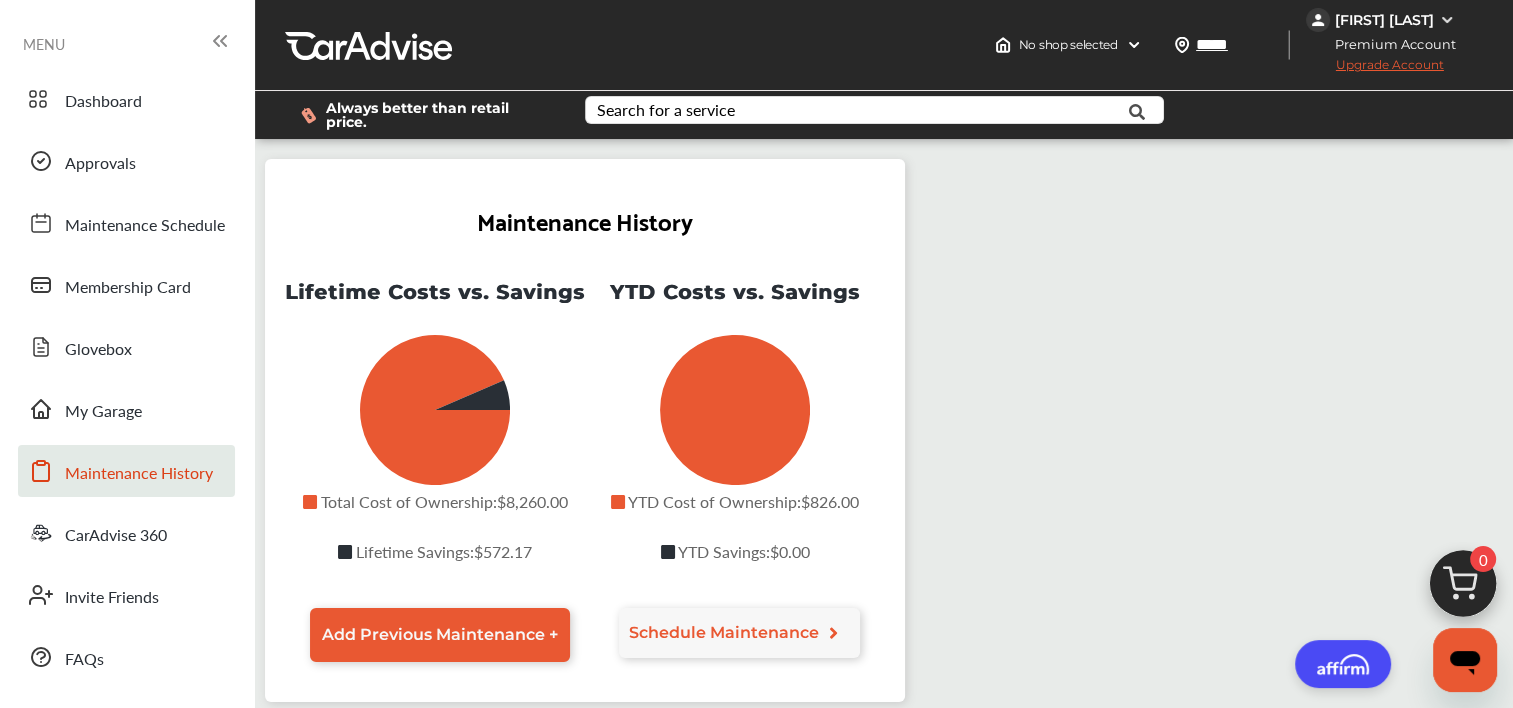 drag, startPoint x: 1434, startPoint y: 668, endPoint x: 1317, endPoint y: 626, distance: 124.3101 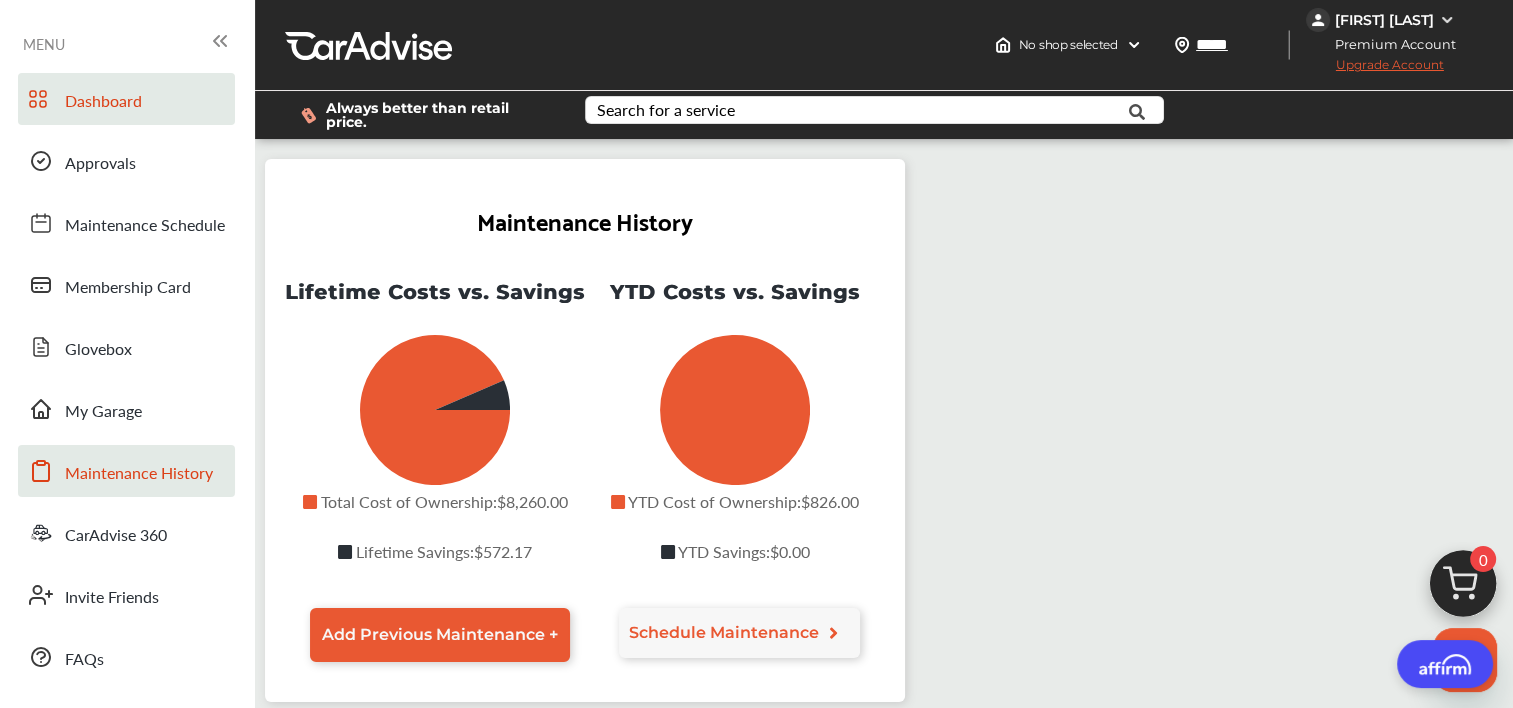 click on "Dashboard" at bounding box center [126, 99] 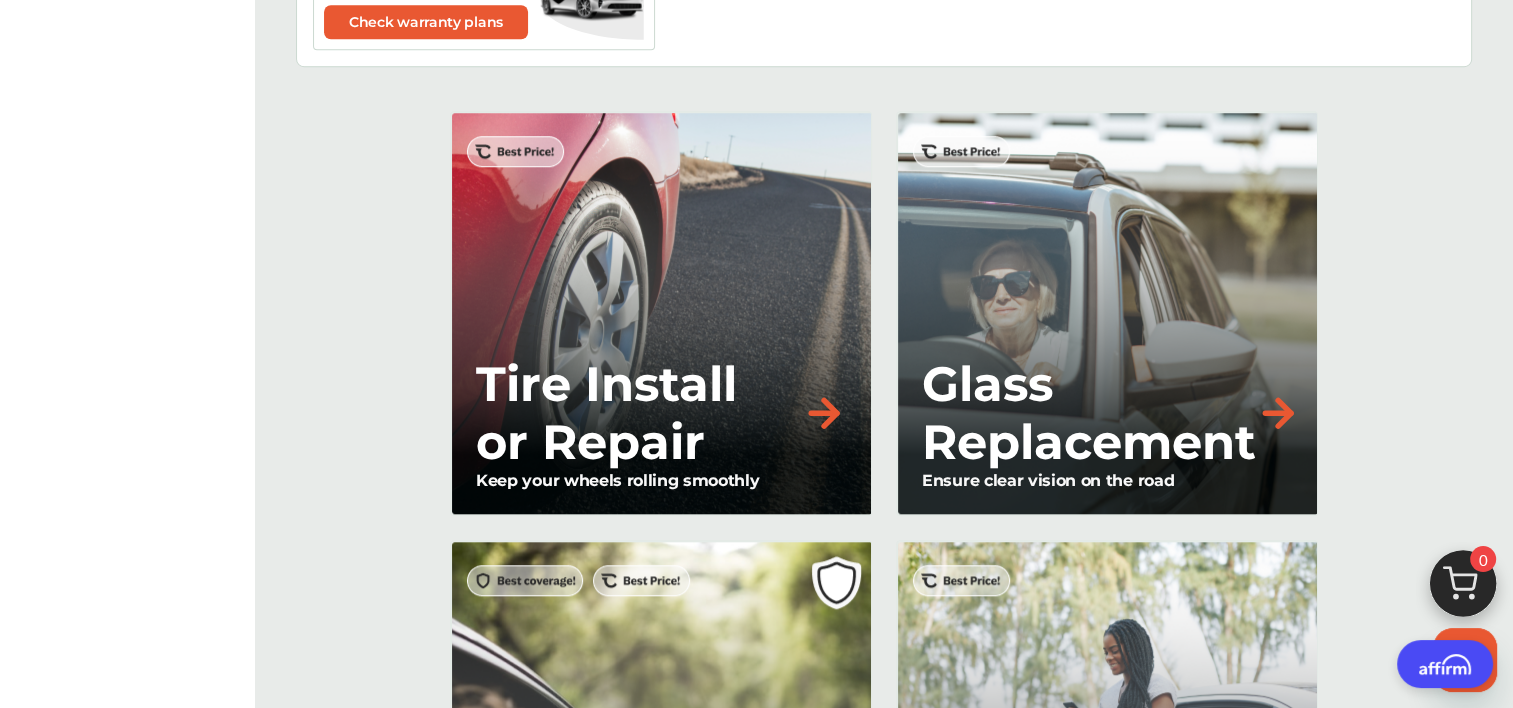 scroll, scrollTop: 1695, scrollLeft: 0, axis: vertical 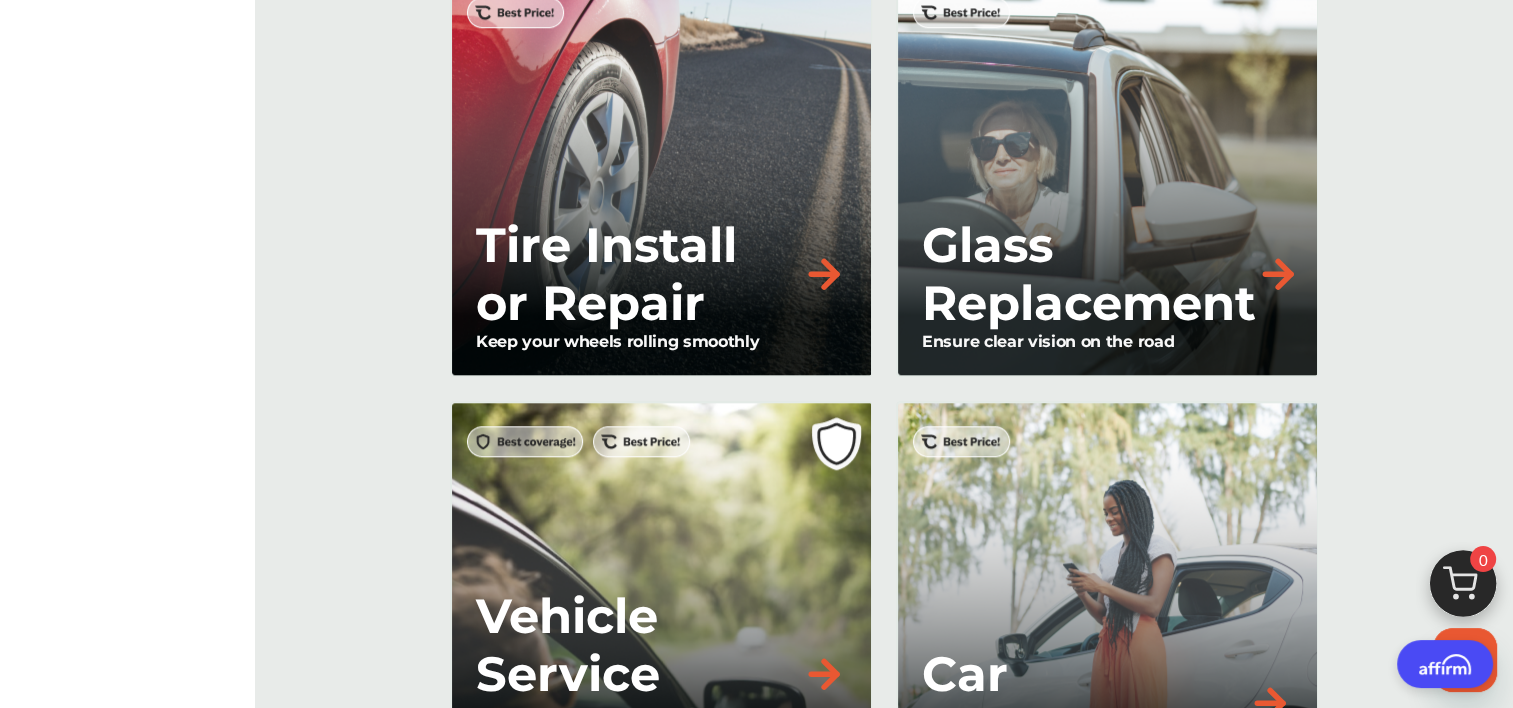 click on "Glass Replacement Ensure clear vision on the road" at bounding box center [1107, 174] 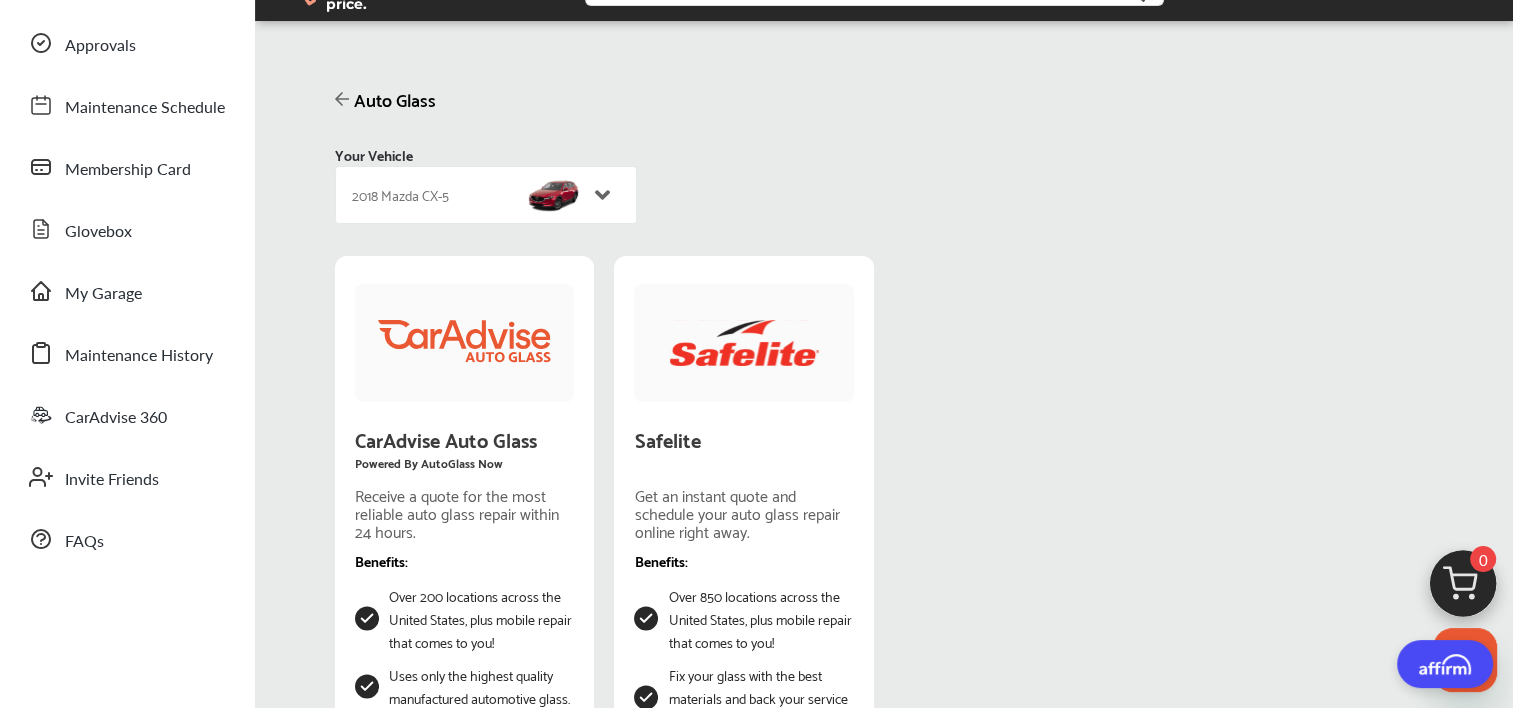scroll, scrollTop: 0, scrollLeft: 0, axis: both 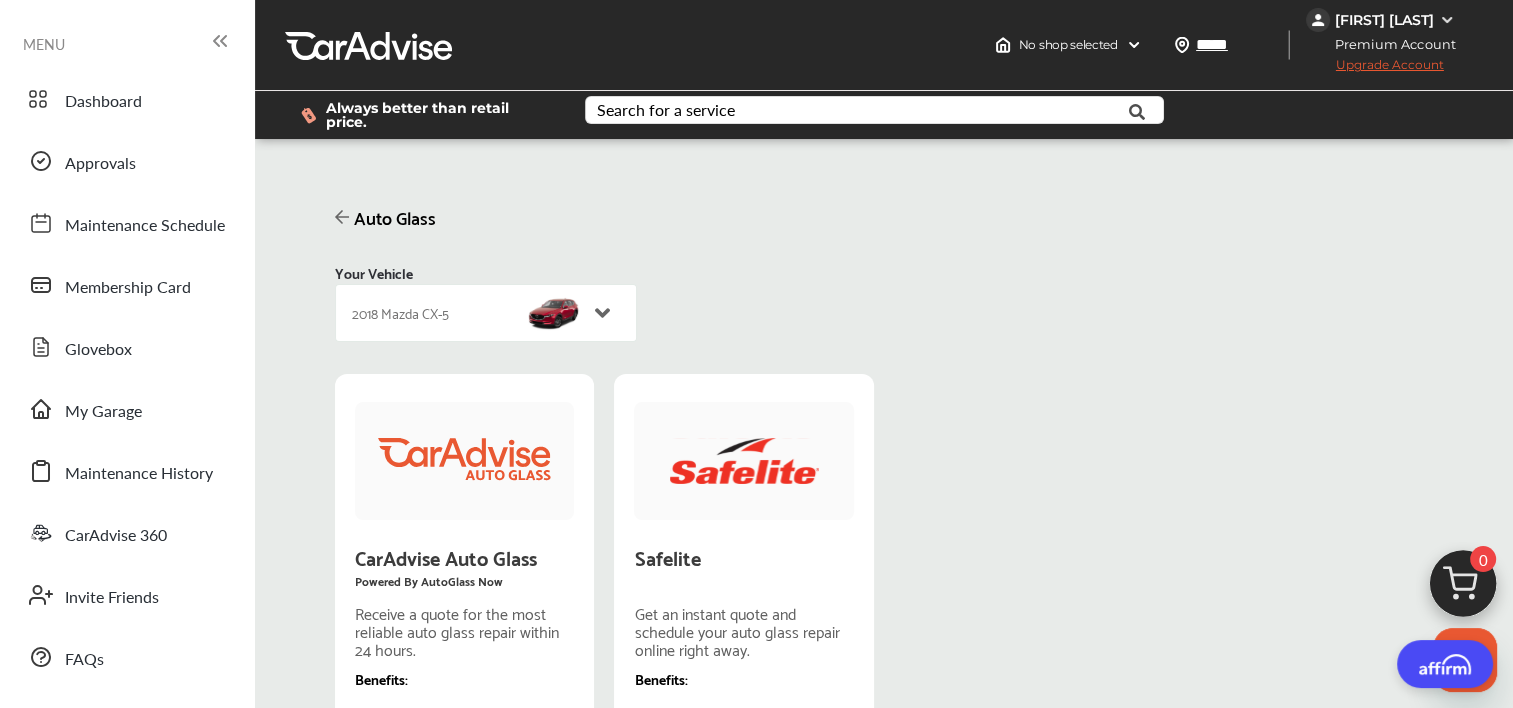 click on "Auto Glass Your Vehicle 2018 Mazda CX-5 CarAdvise Auto Glass Powered By AutoGlass Now Receive a quote for the most reliable auto glass repair within 24 hours. Benefits:
Over 200 locations across the United States, plus mobile repair that comes to you!
Uses only the highest quality manufactured automotive glass.
Get auto glass repairs done in as little as one-hour once you arrive at the shop. Get a quote Safelite Get an instant quote and schedule your auto glass repair online right away. Benefits:
Over 850 locations across the United States, plus mobile repair that comes to you!
Fix your glass with the best materials and back your service with nationwide warranty.
Safe, no-contact service: Drop & go experience. Get a replacement quote Get a repair quote" at bounding box center (884, 633) 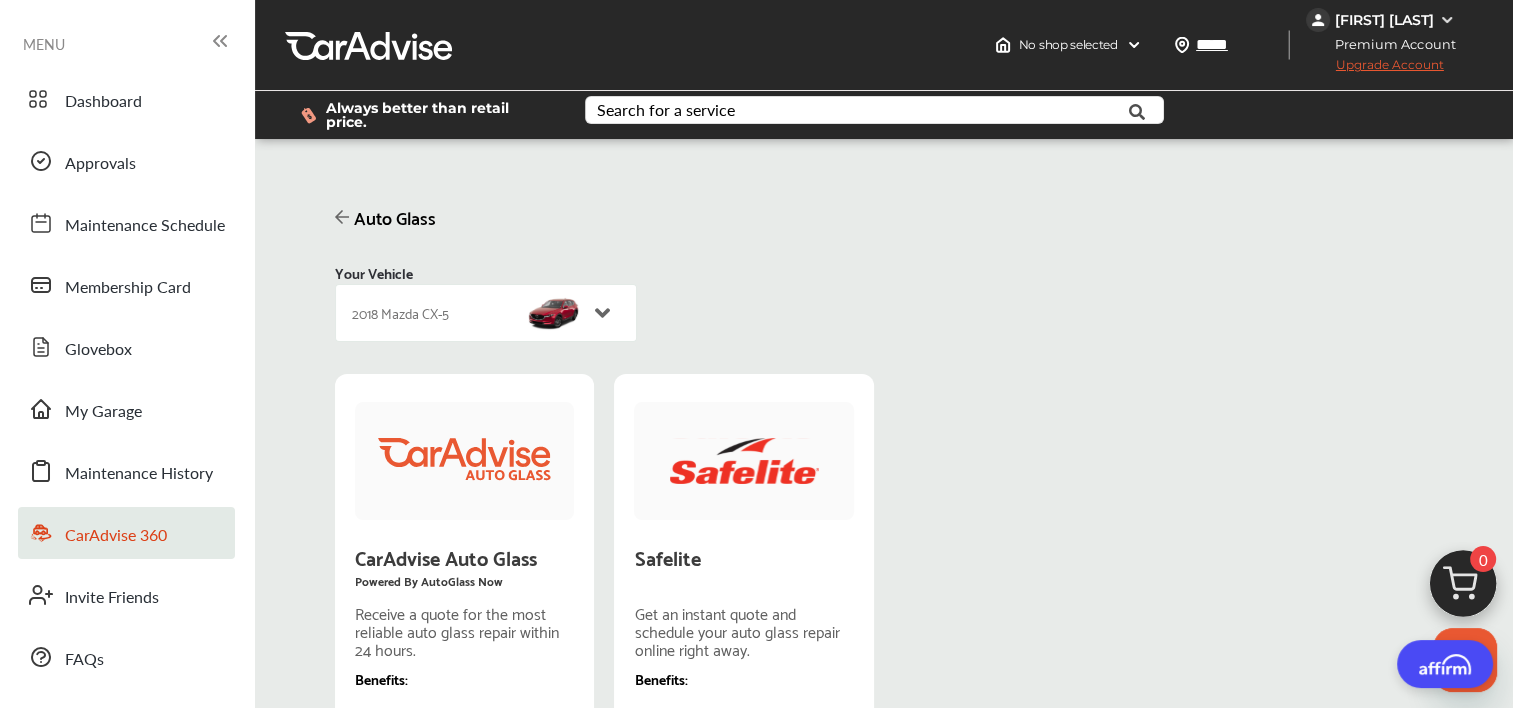 click on "CarAdvise 360" at bounding box center [116, 536] 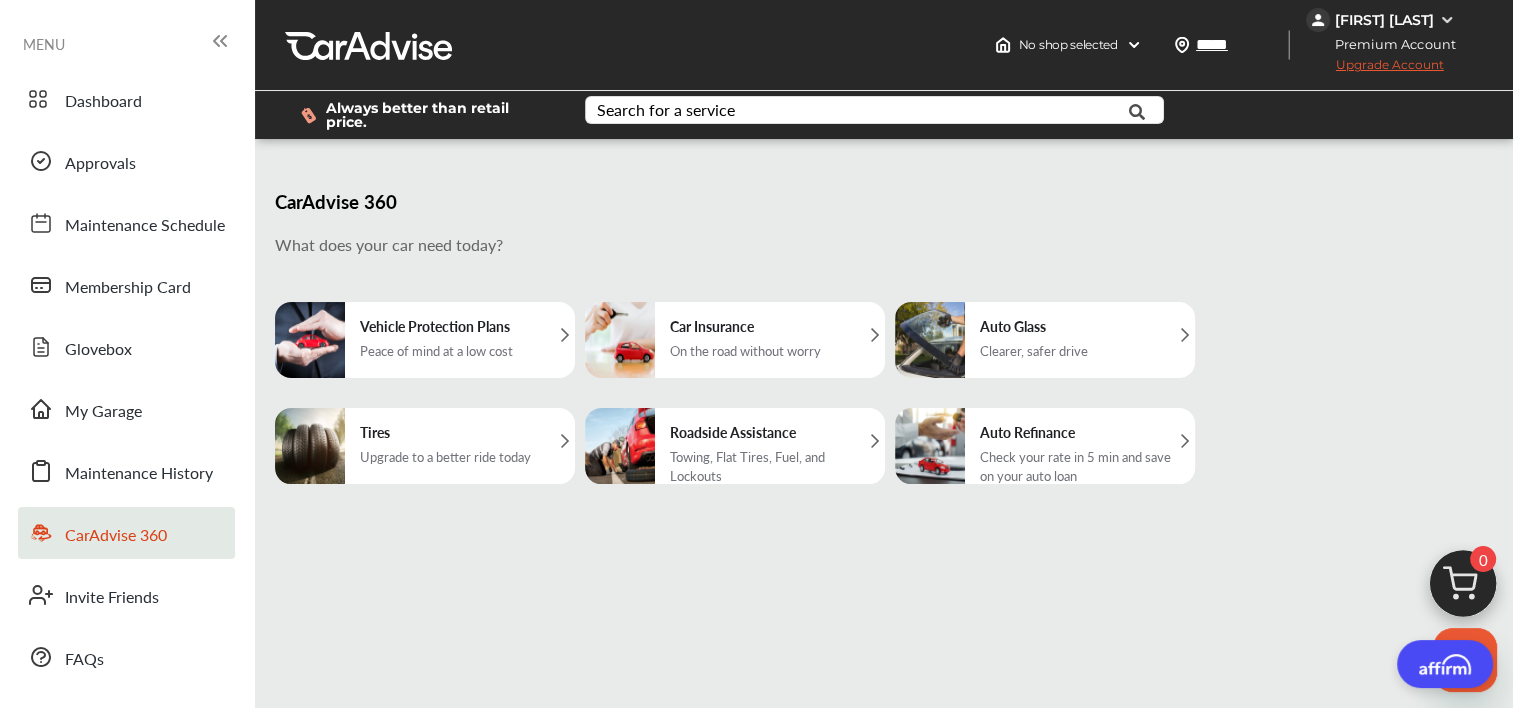 click on "CarAdvise 360 What does your car need today? Vehicle Protection Plans Peace of mind at a low cost Car Insurance On the road without worry Auto Glass Clearer, safer drive Tires Upgrade to a better ride today Roadside Assistance Towing, Flat Tires, Fuel, and Lockouts Auto Refinance Check your rate in 5 min and save on your auto loan" at bounding box center [879, 480] 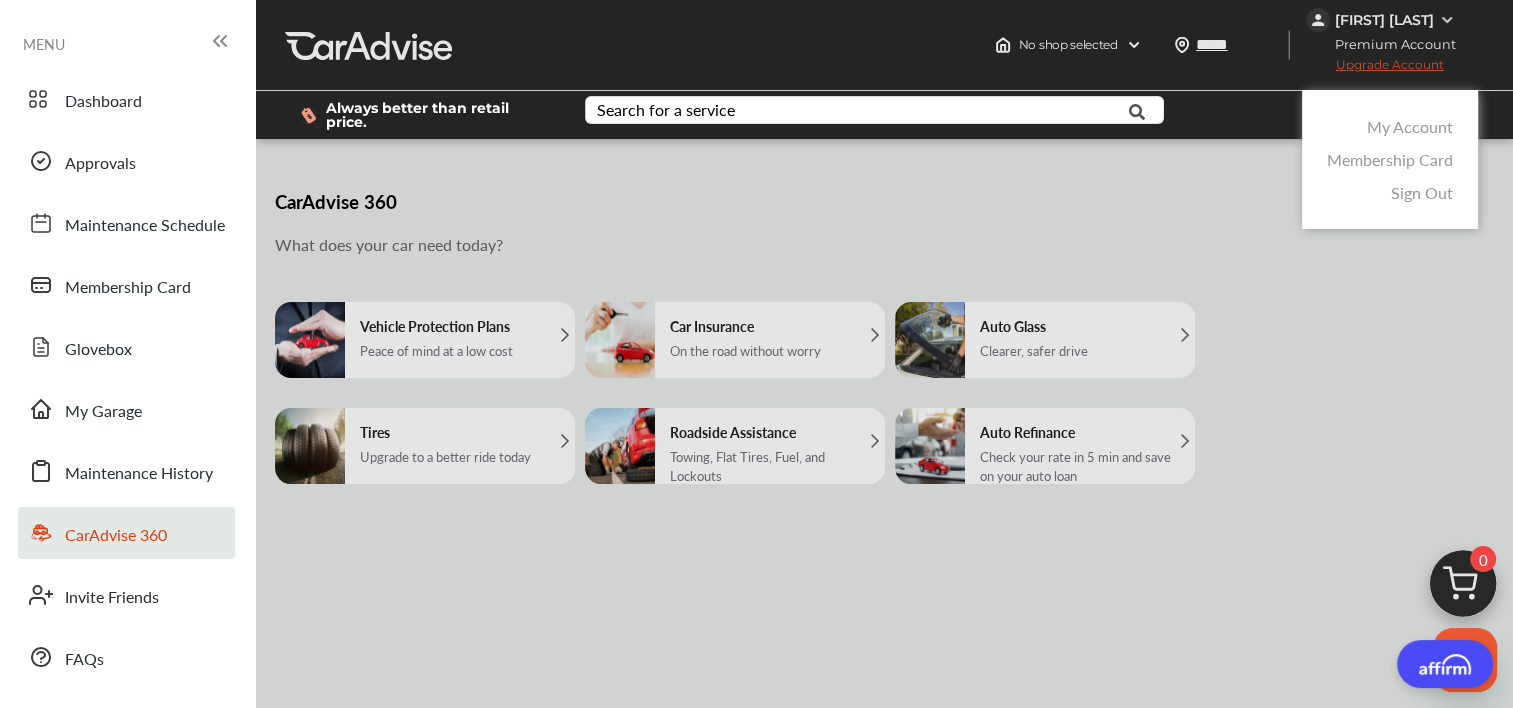 click on "My Account" at bounding box center [1410, 126] 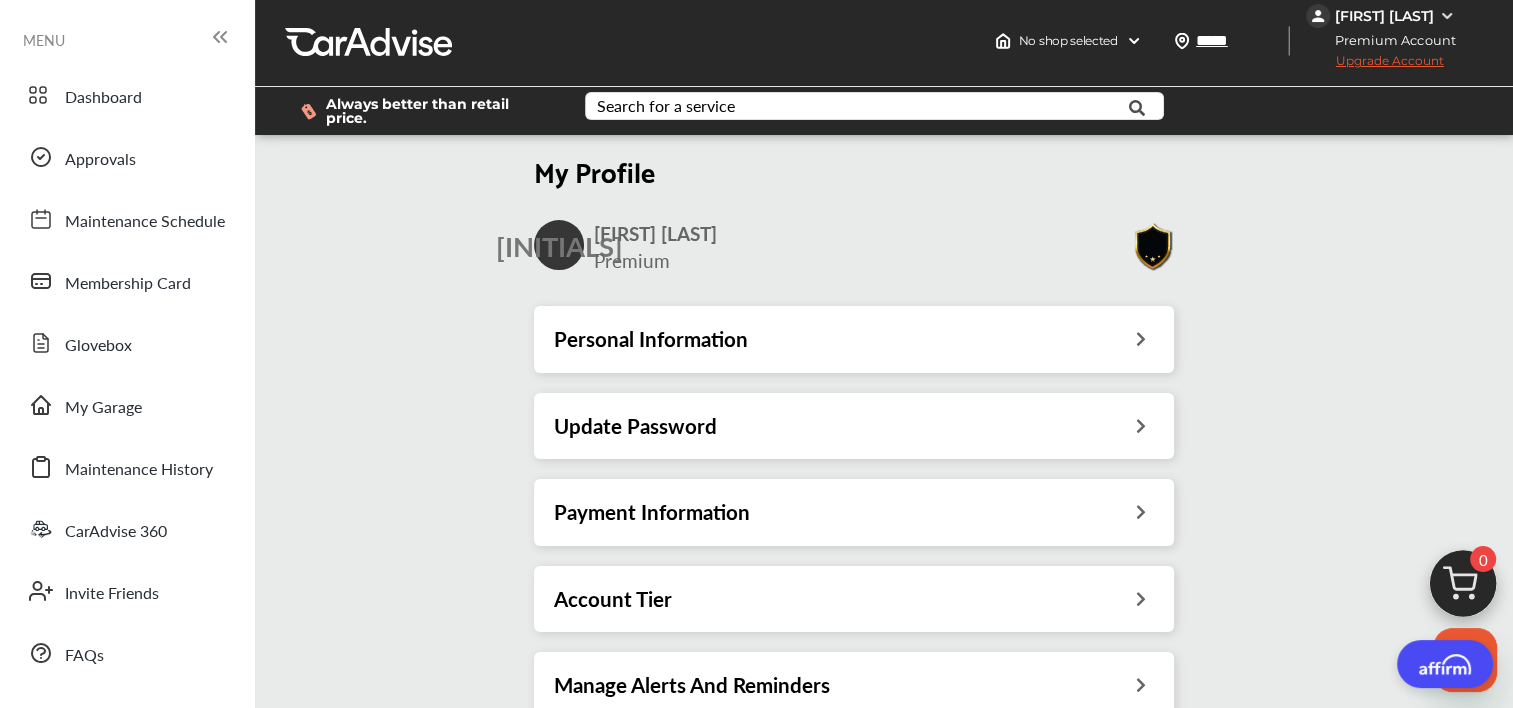 scroll, scrollTop: 0, scrollLeft: 0, axis: both 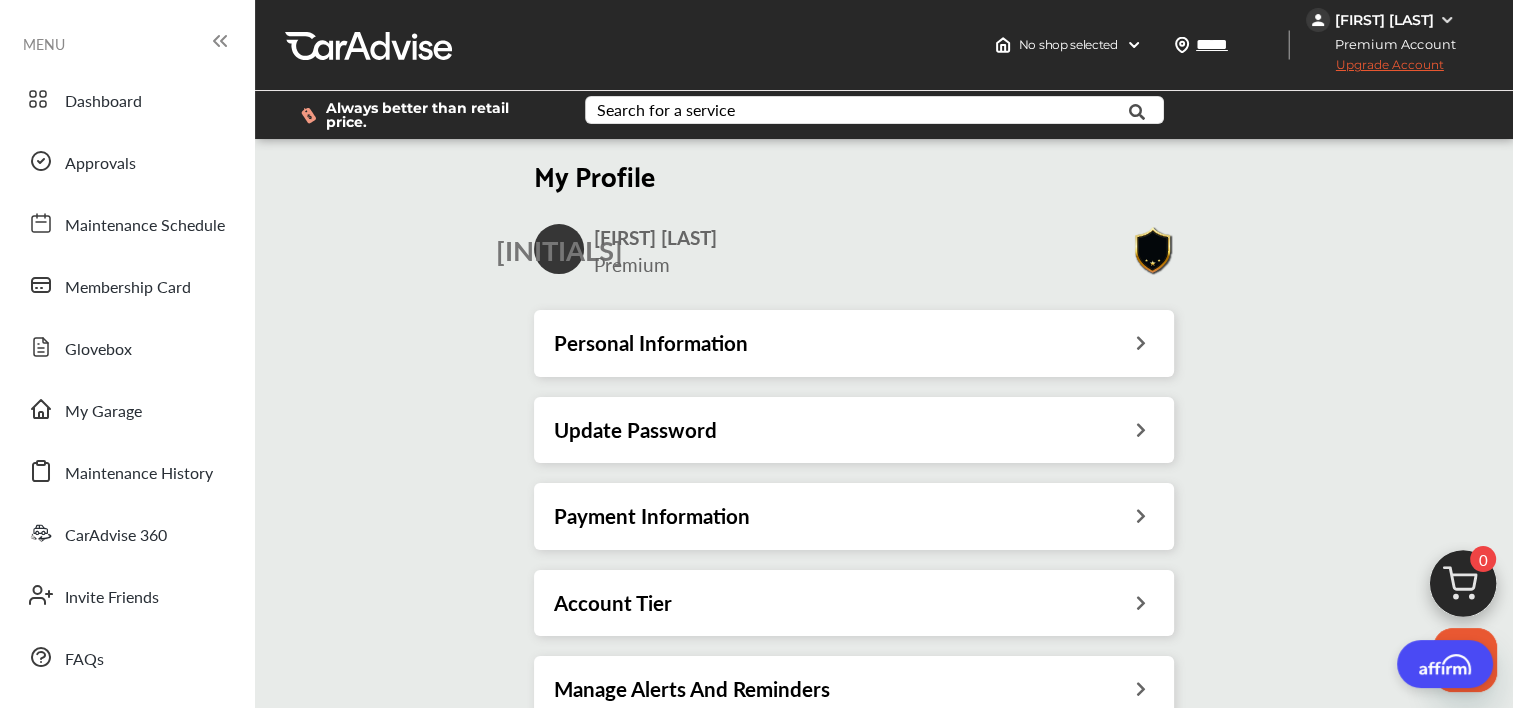 click on "Dashboard
Approvals
Maintenance Schedule
Membership Card
Glovebox
My Garage
Maintenance History
CarAdvise 360
Invite Friends
FAQs" at bounding box center [127, 378] 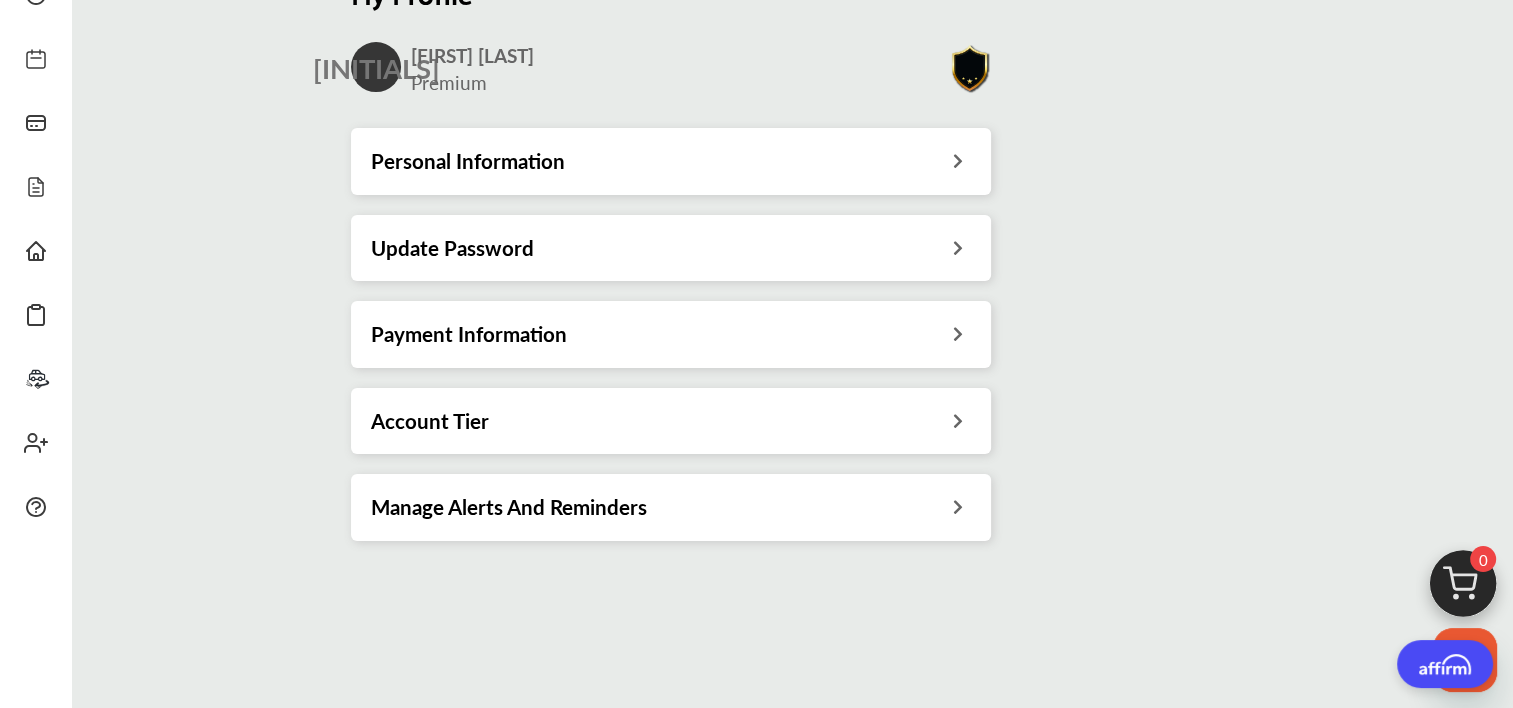 scroll, scrollTop: 0, scrollLeft: 0, axis: both 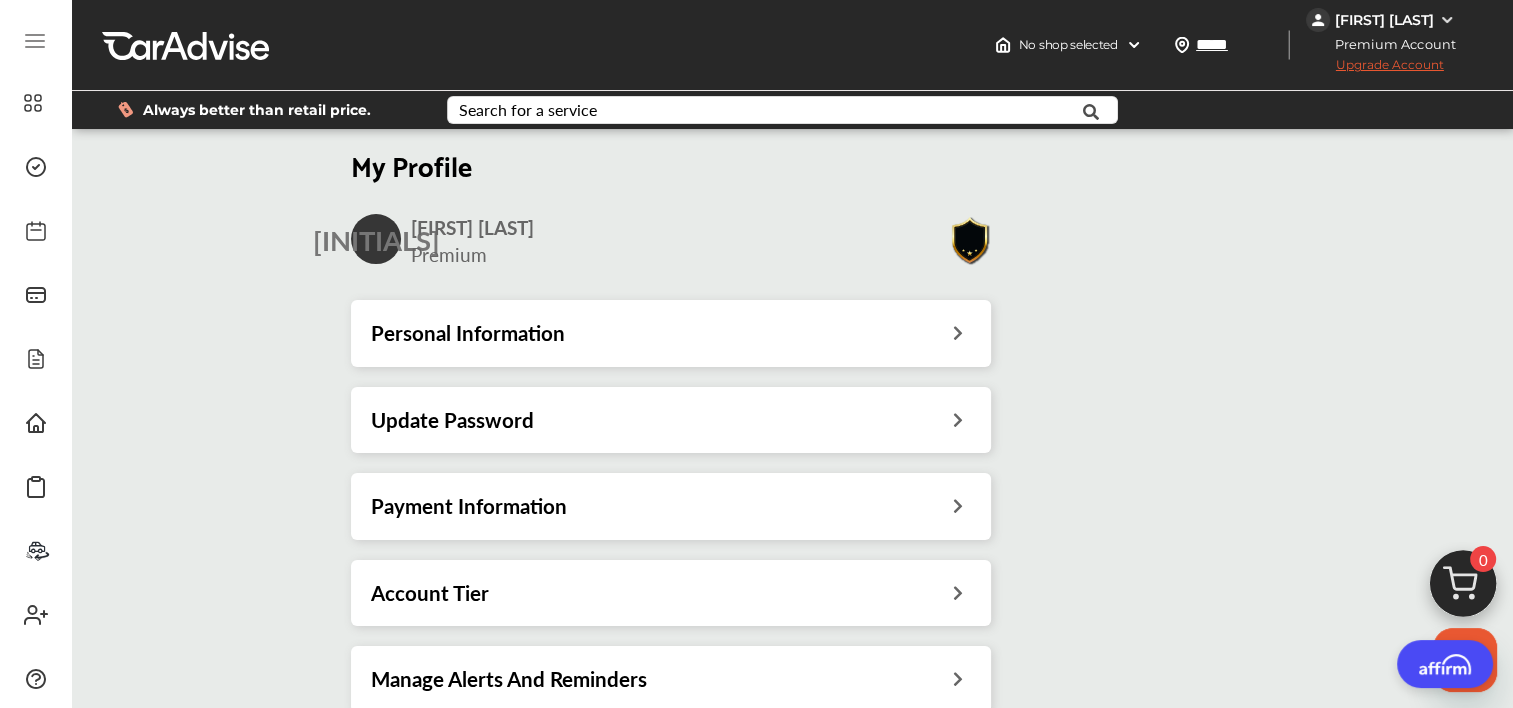 click at bounding box center (35, 43) 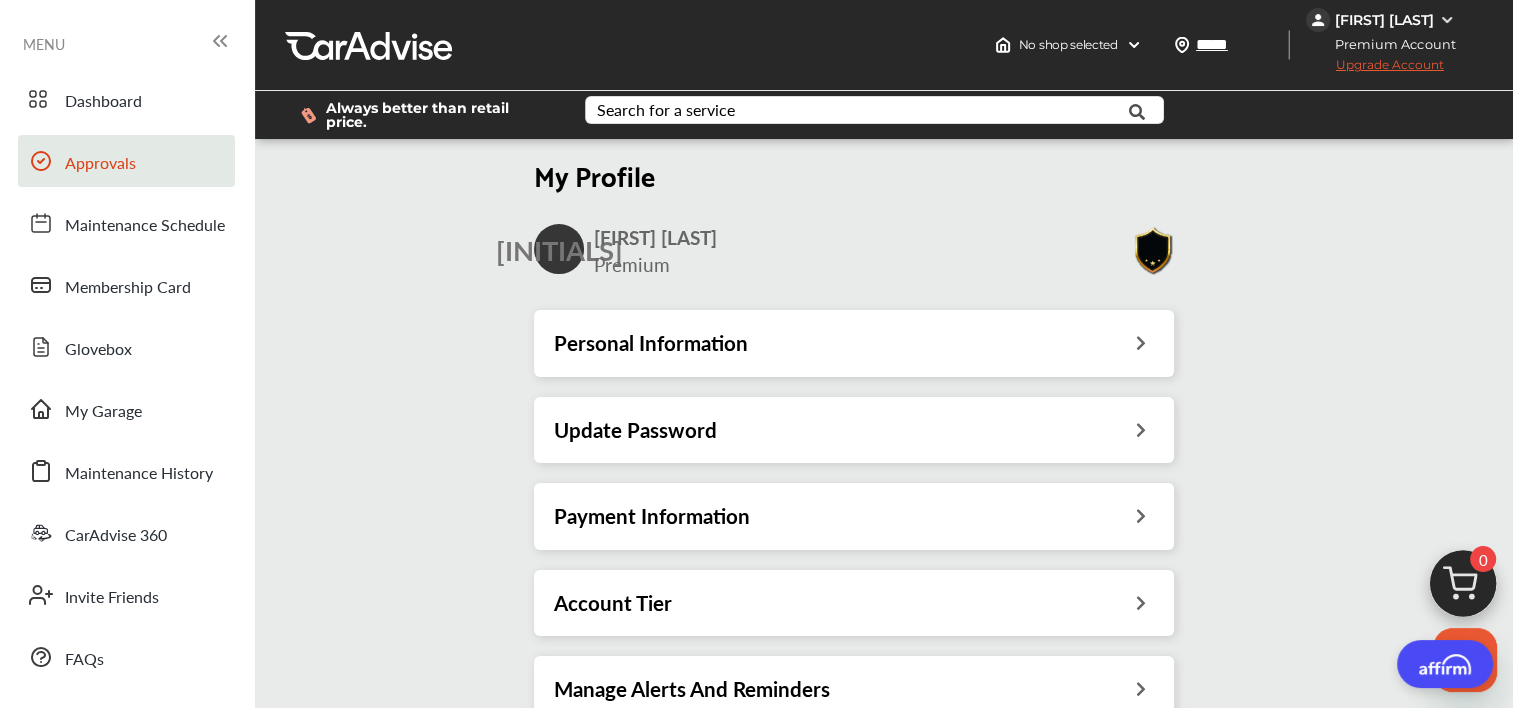 click on "Approvals" at bounding box center [100, 164] 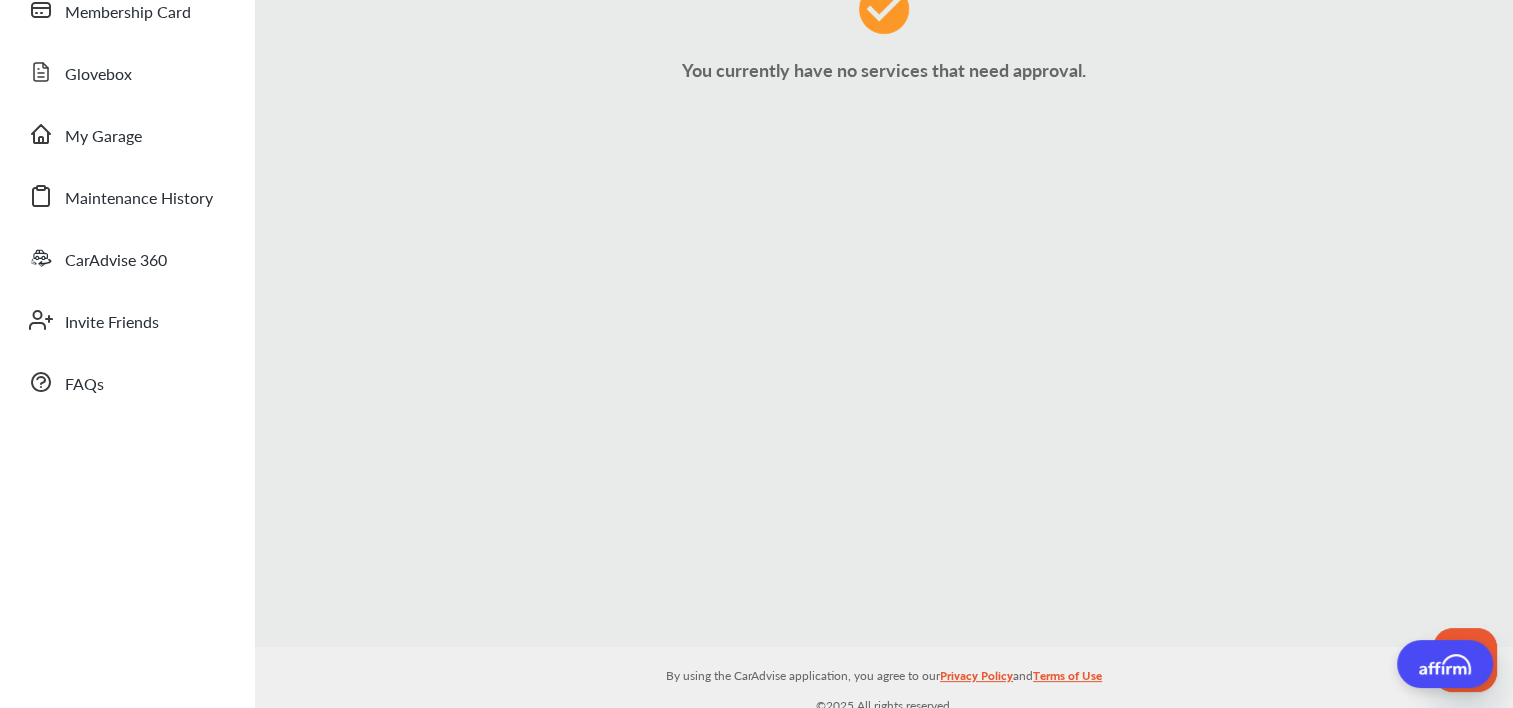 scroll, scrollTop: 0, scrollLeft: 0, axis: both 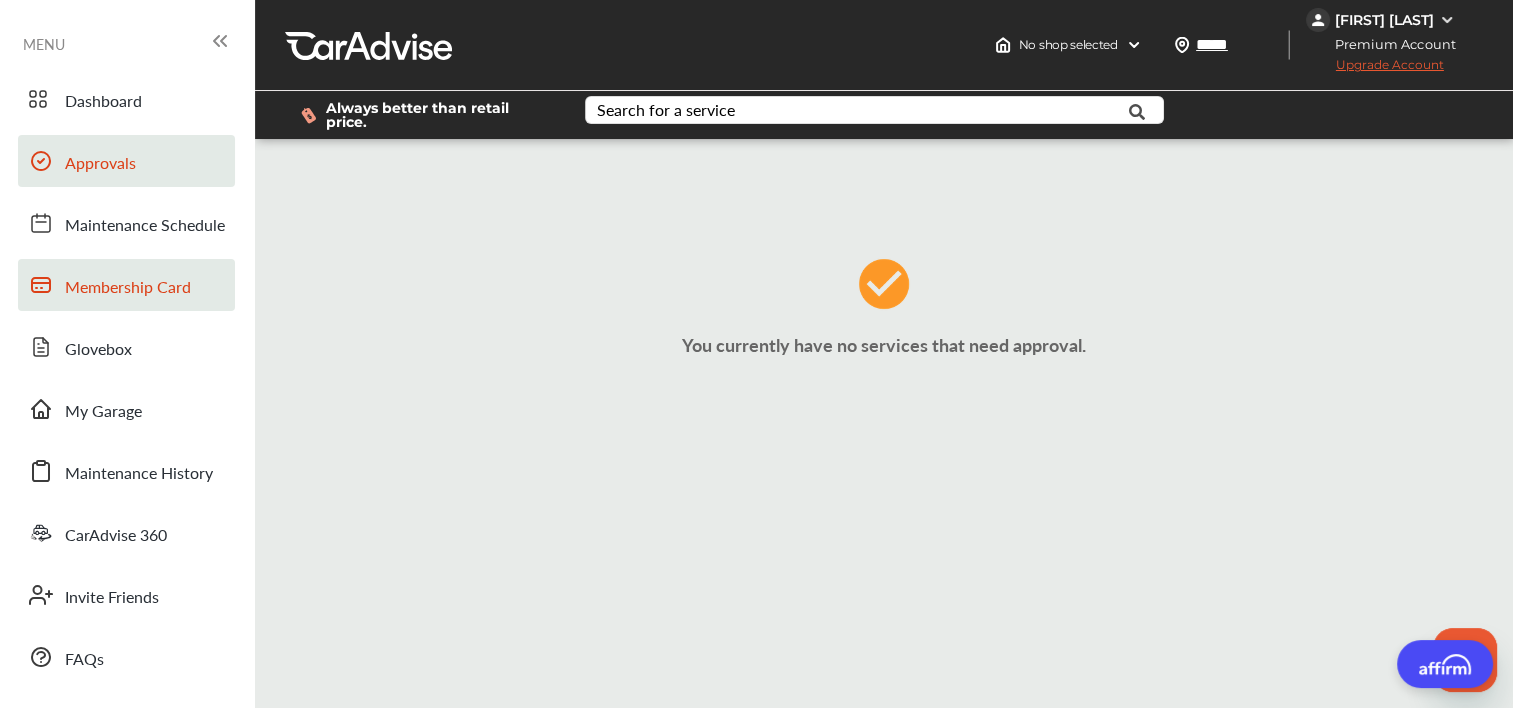 click on "Membership Card" at bounding box center [126, 285] 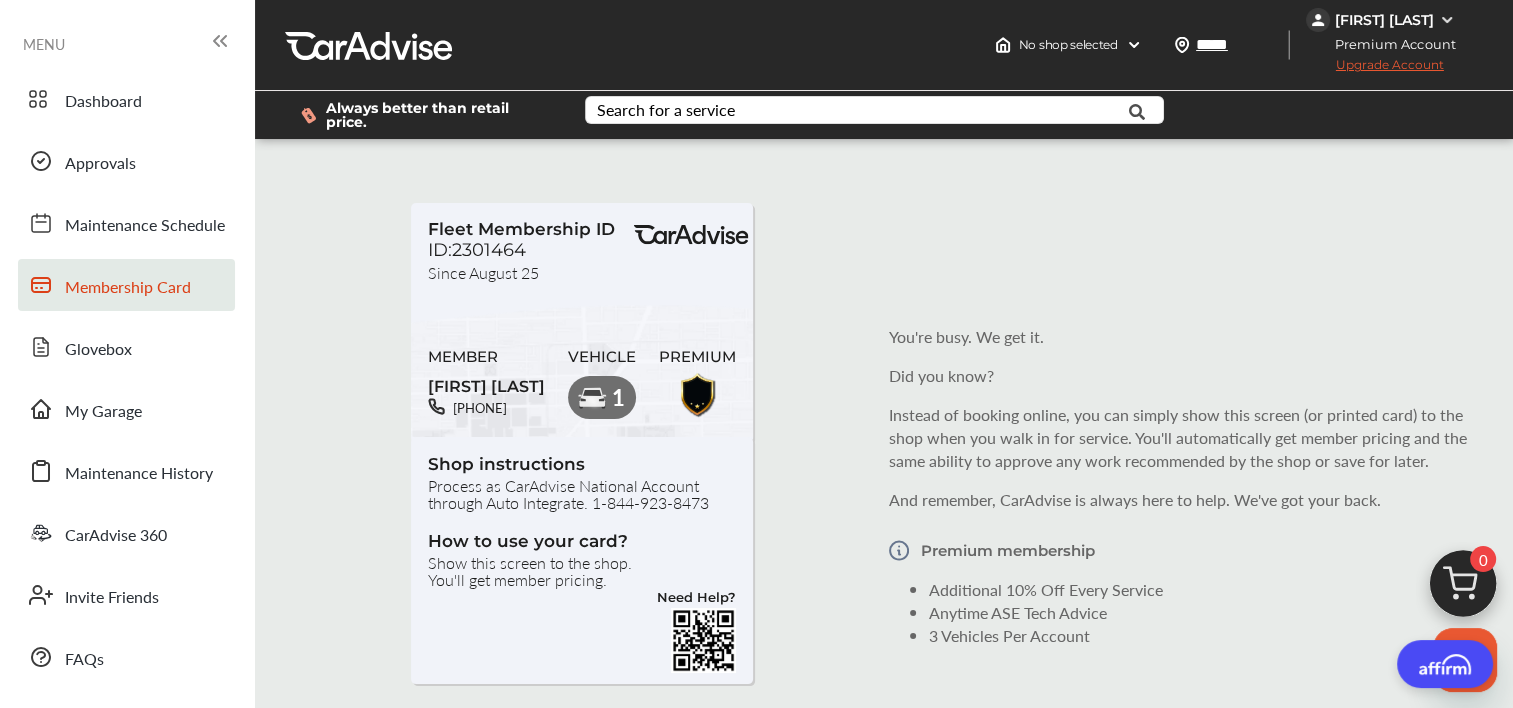 scroll, scrollTop: 0, scrollLeft: 0, axis: both 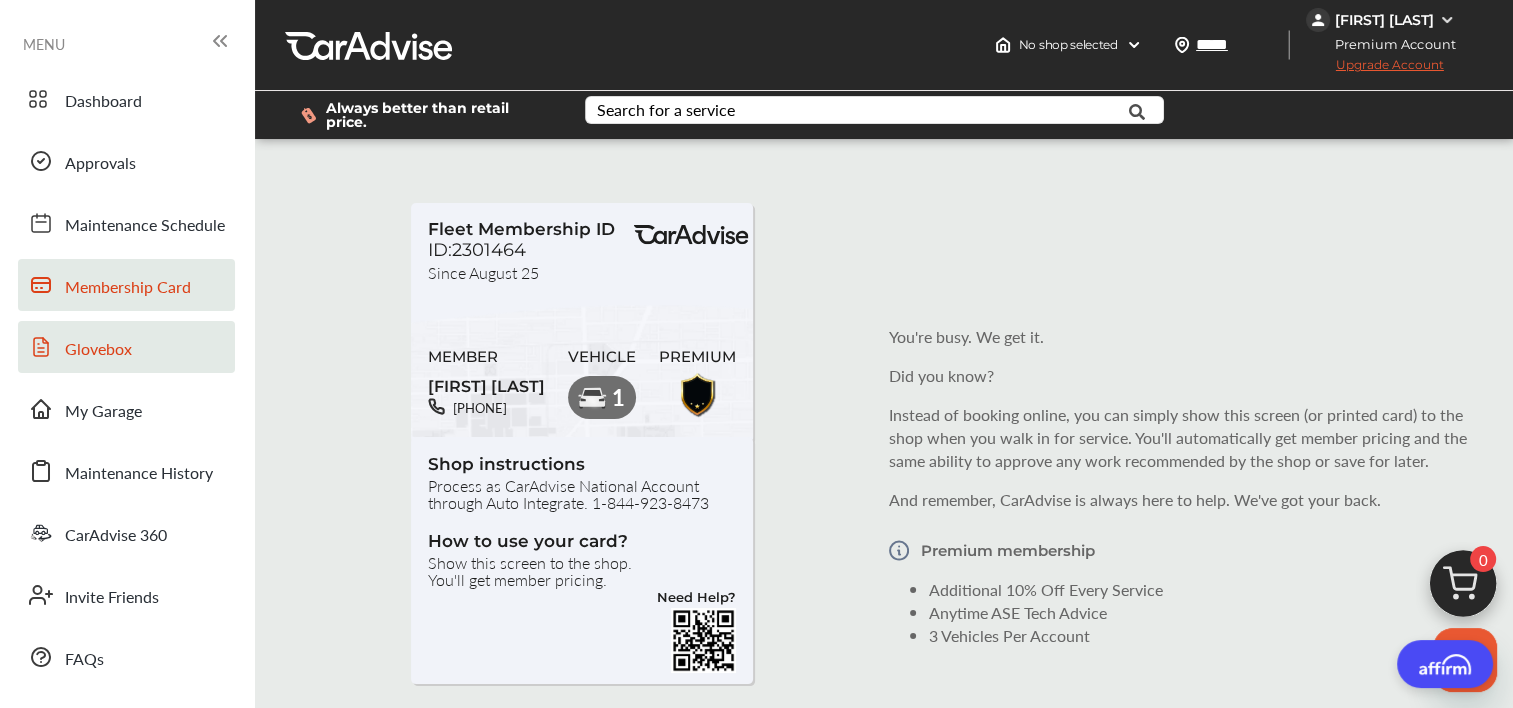 click on "Glovebox" at bounding box center [98, 350] 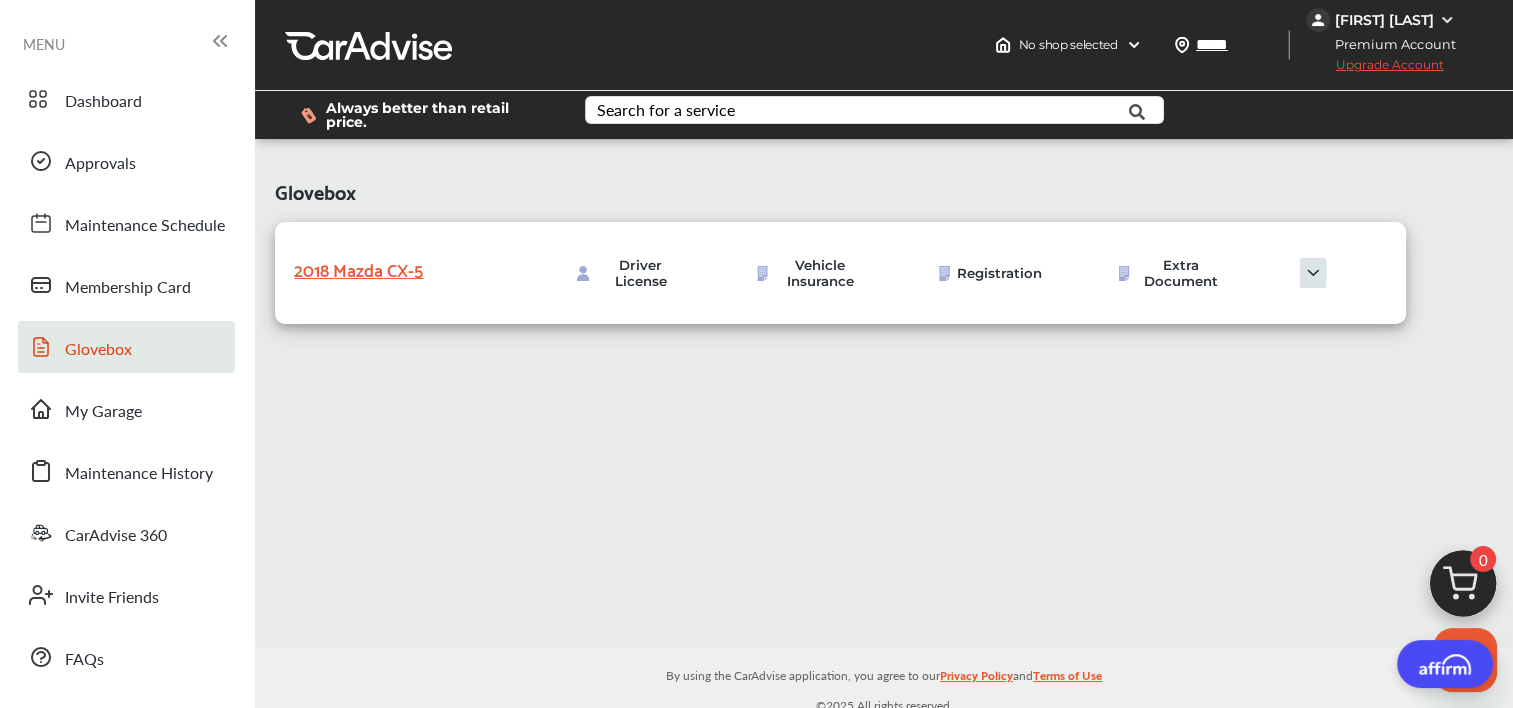 scroll, scrollTop: 0, scrollLeft: 0, axis: both 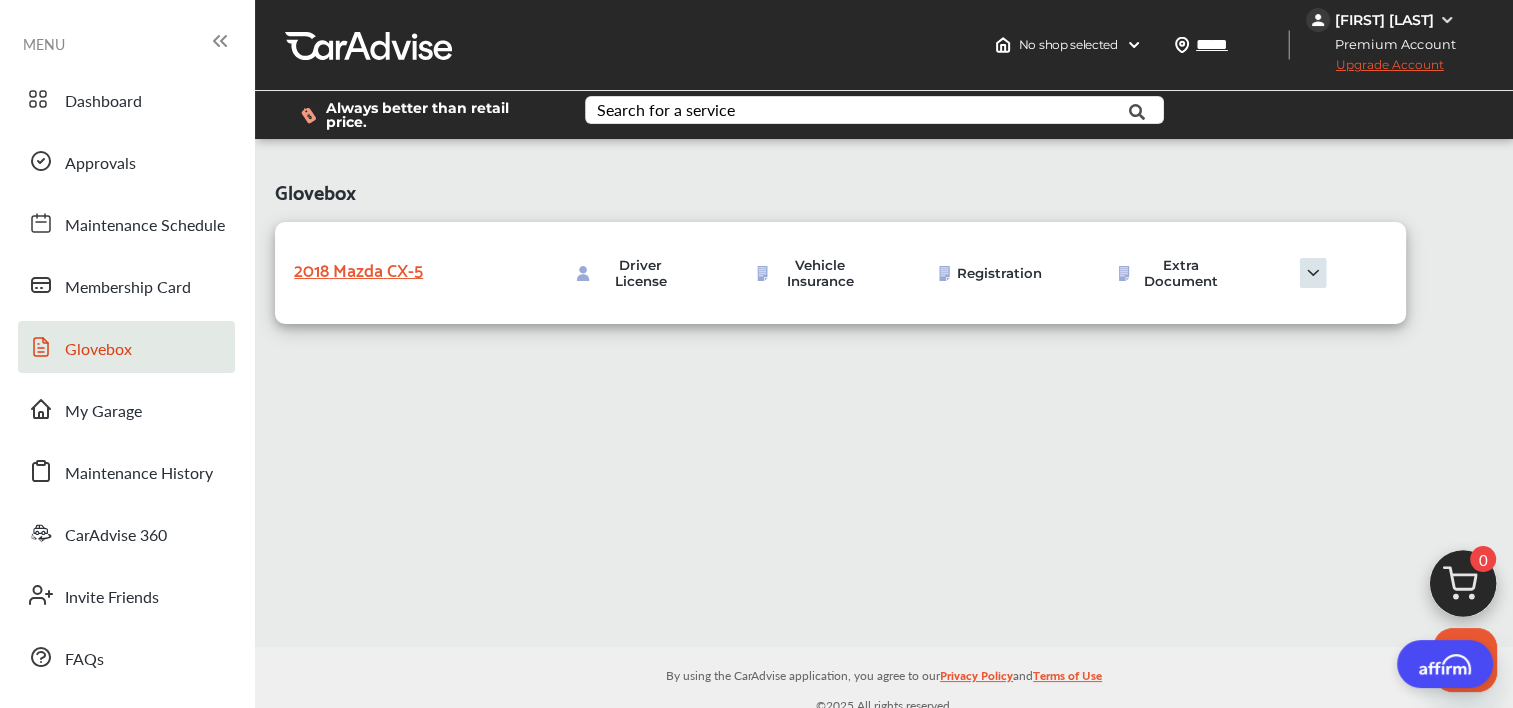 click on "Dashboard
Approvals
Maintenance Schedule
Membership Card
Glovebox
My Garage
Maintenance History
CarAdvise 360
Invite Friends
FAQs" at bounding box center (127, 378) 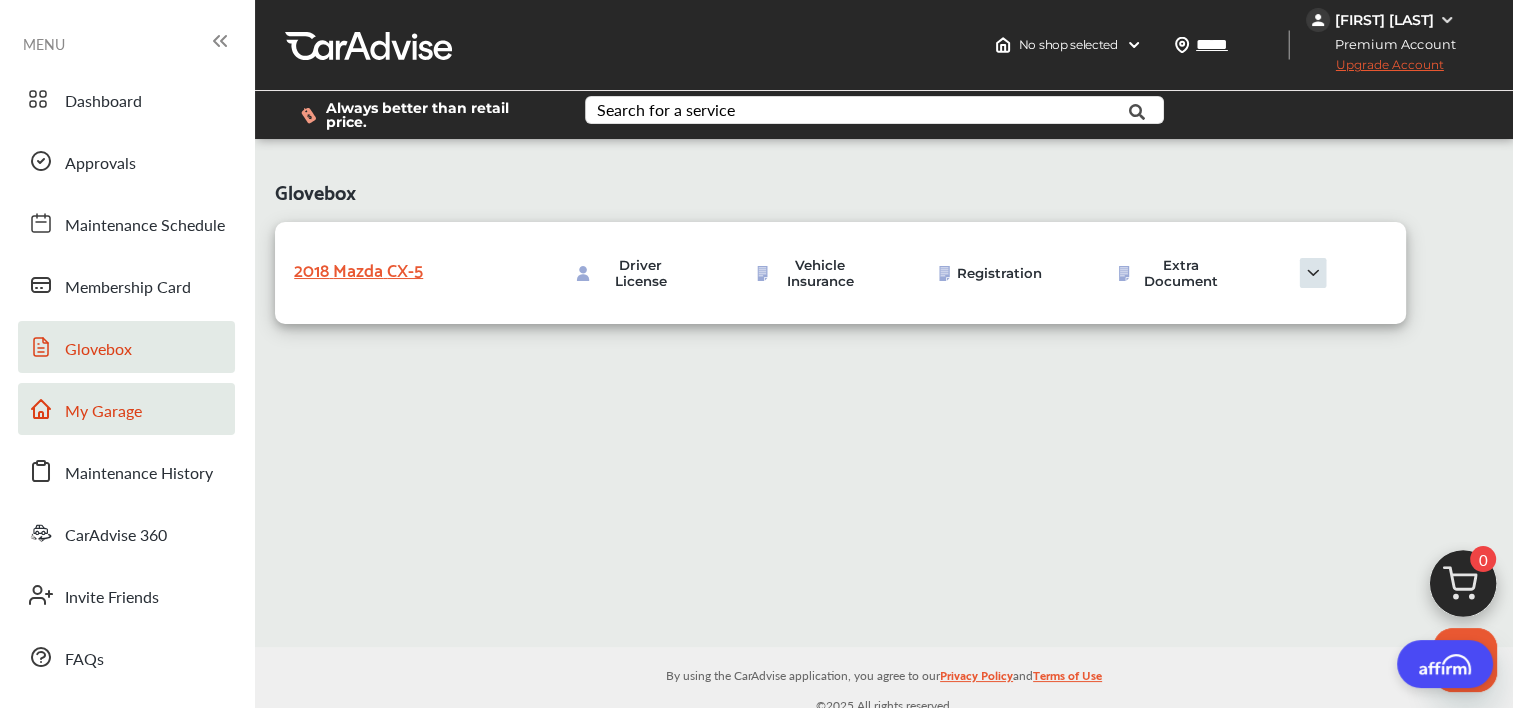 click on "My Garage" at bounding box center (126, 409) 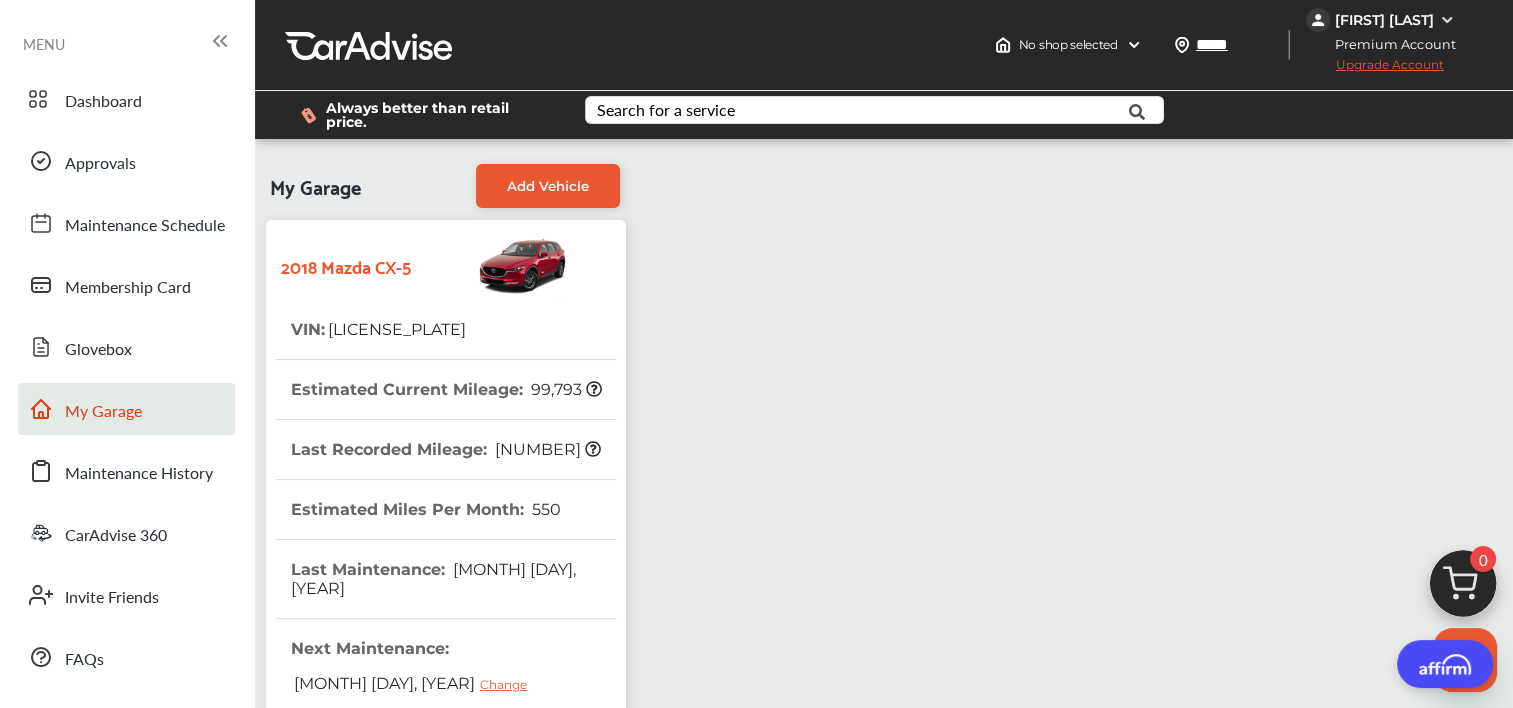 scroll, scrollTop: 0, scrollLeft: 0, axis: both 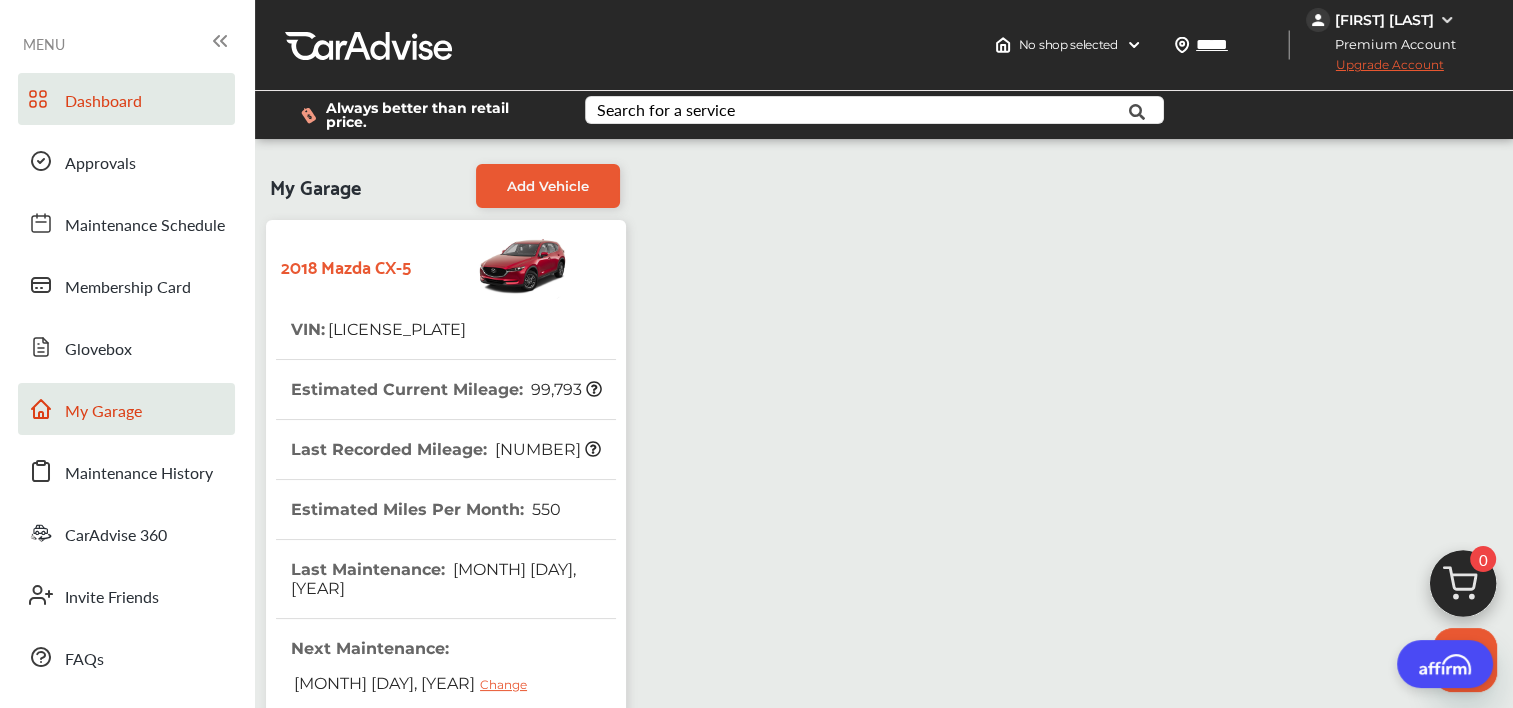 click on "Dashboard" at bounding box center [126, 99] 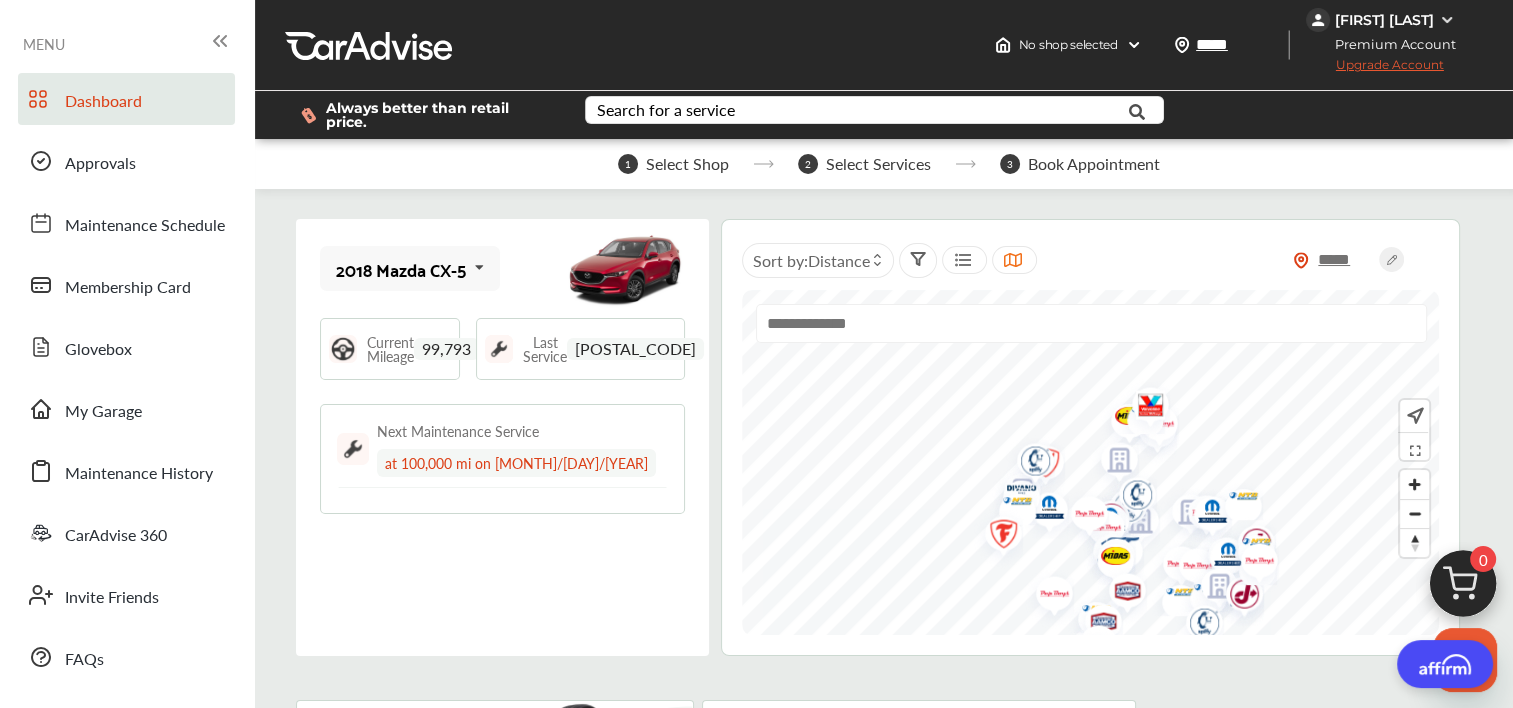 scroll, scrollTop: 30, scrollLeft: 0, axis: vertical 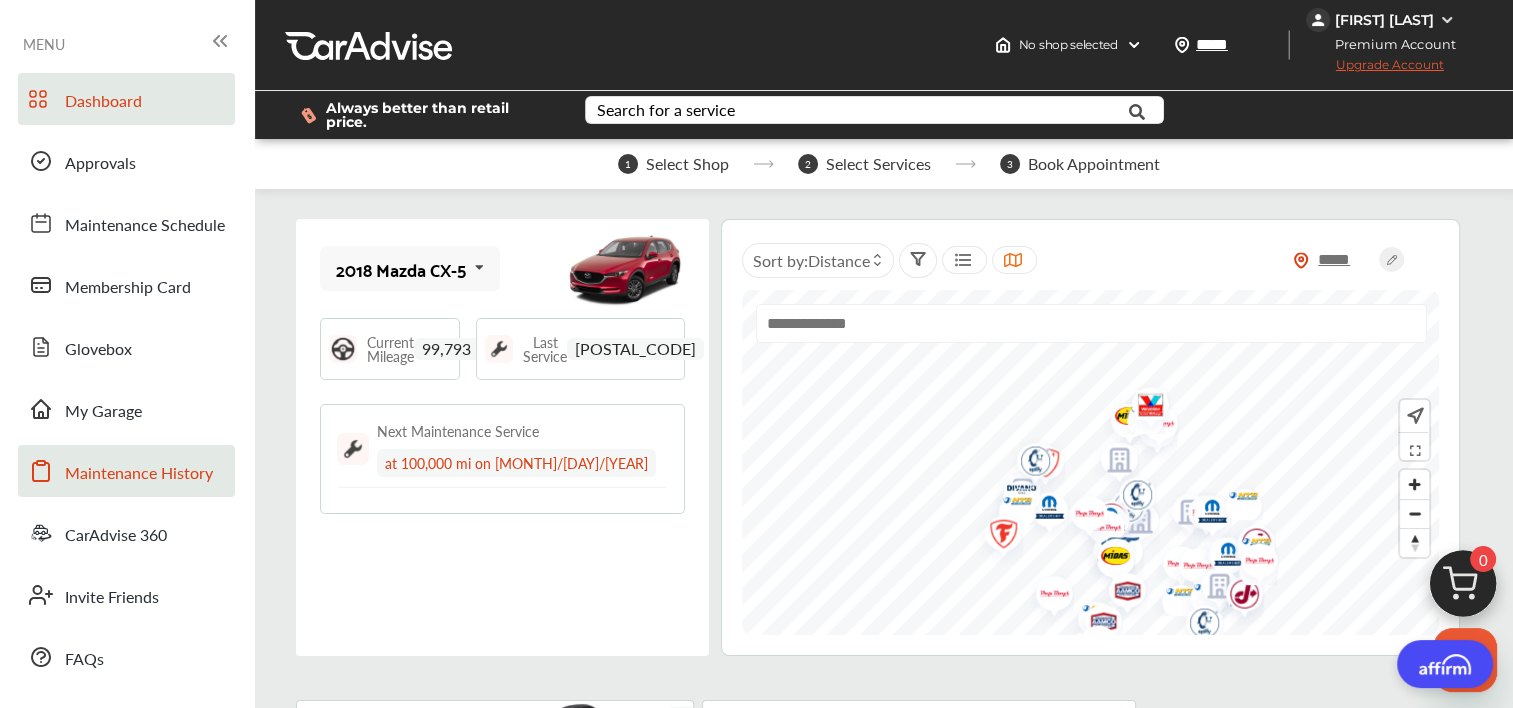 drag, startPoint x: 147, startPoint y: 460, endPoint x: 128, endPoint y: 476, distance: 24.839485 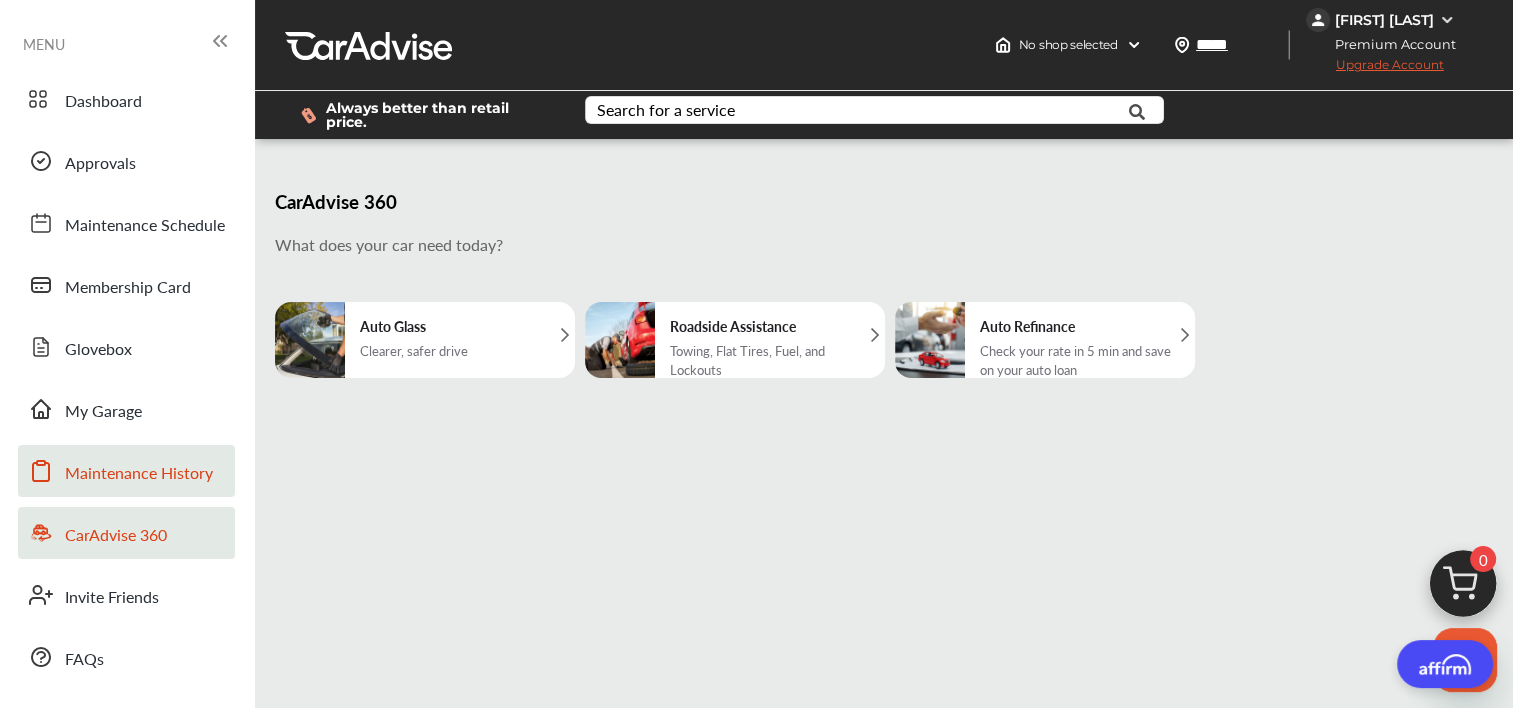 scroll, scrollTop: 0, scrollLeft: 0, axis: both 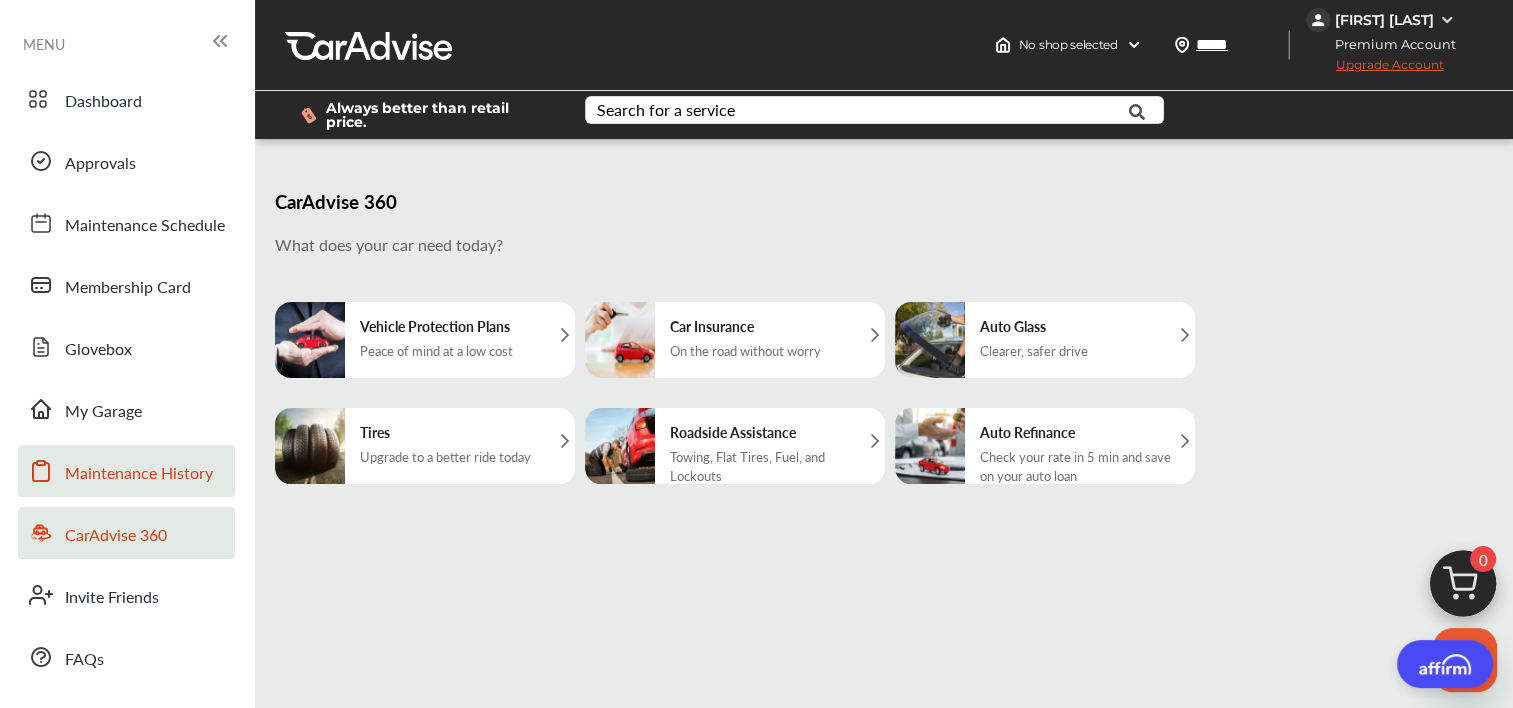 click on "Maintenance History" at bounding box center [126, 471] 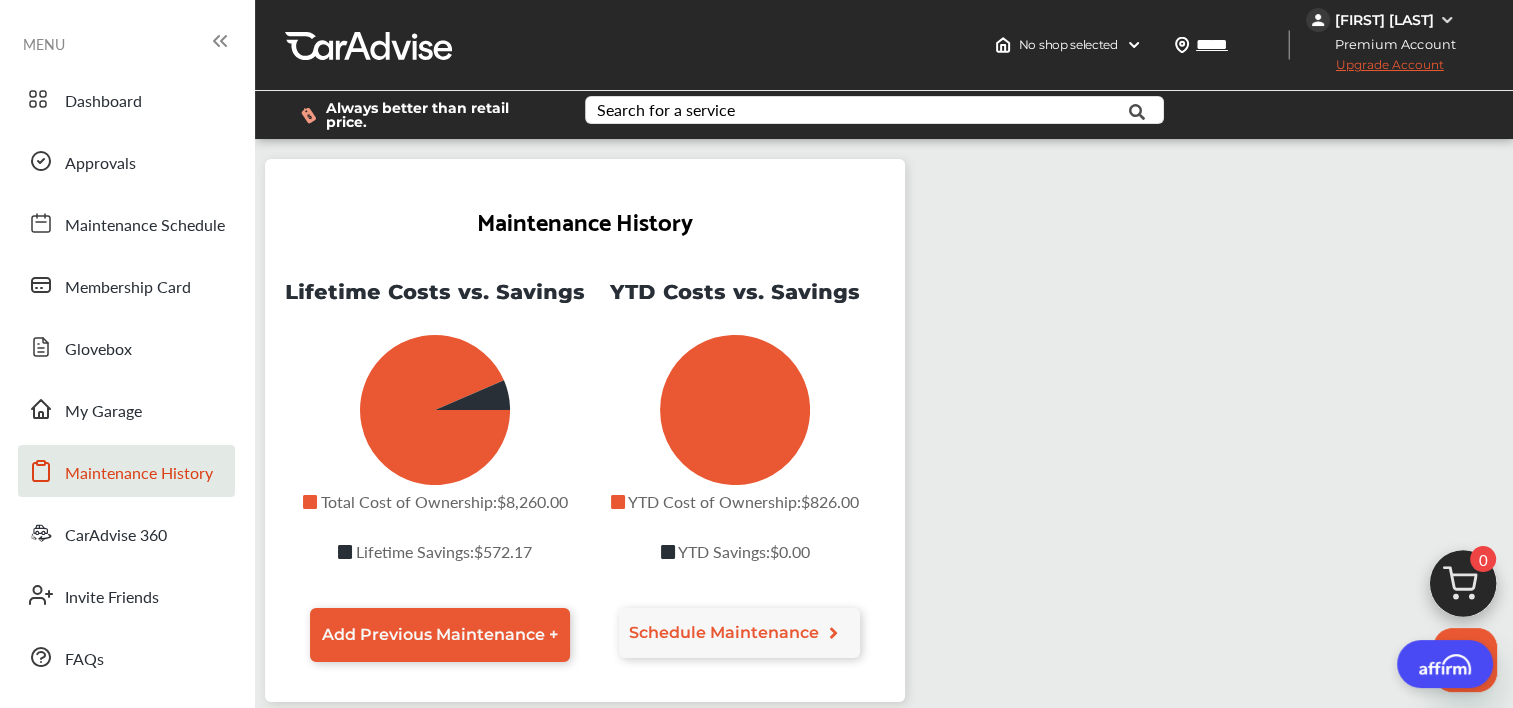 scroll, scrollTop: 0, scrollLeft: 0, axis: both 